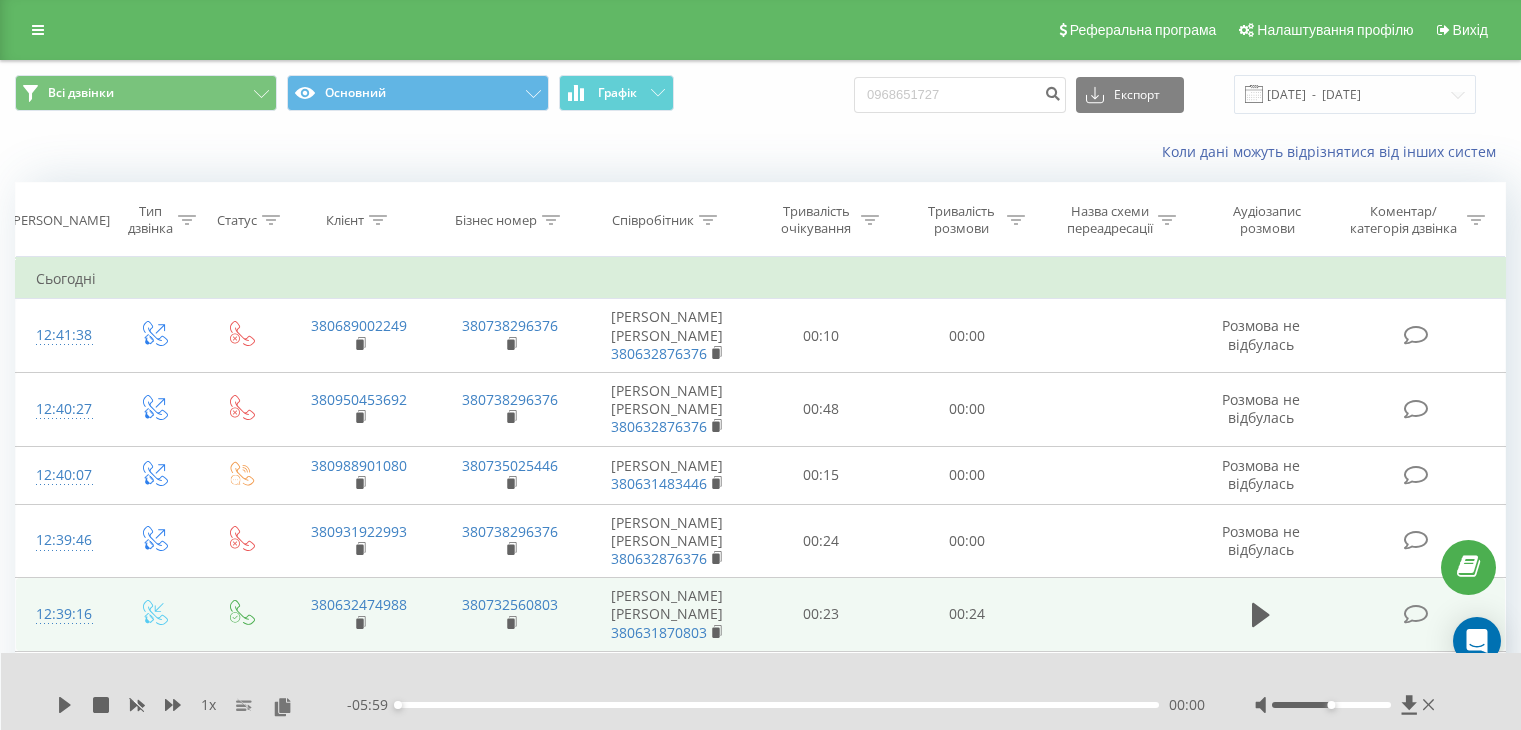 scroll, scrollTop: 0, scrollLeft: 0, axis: both 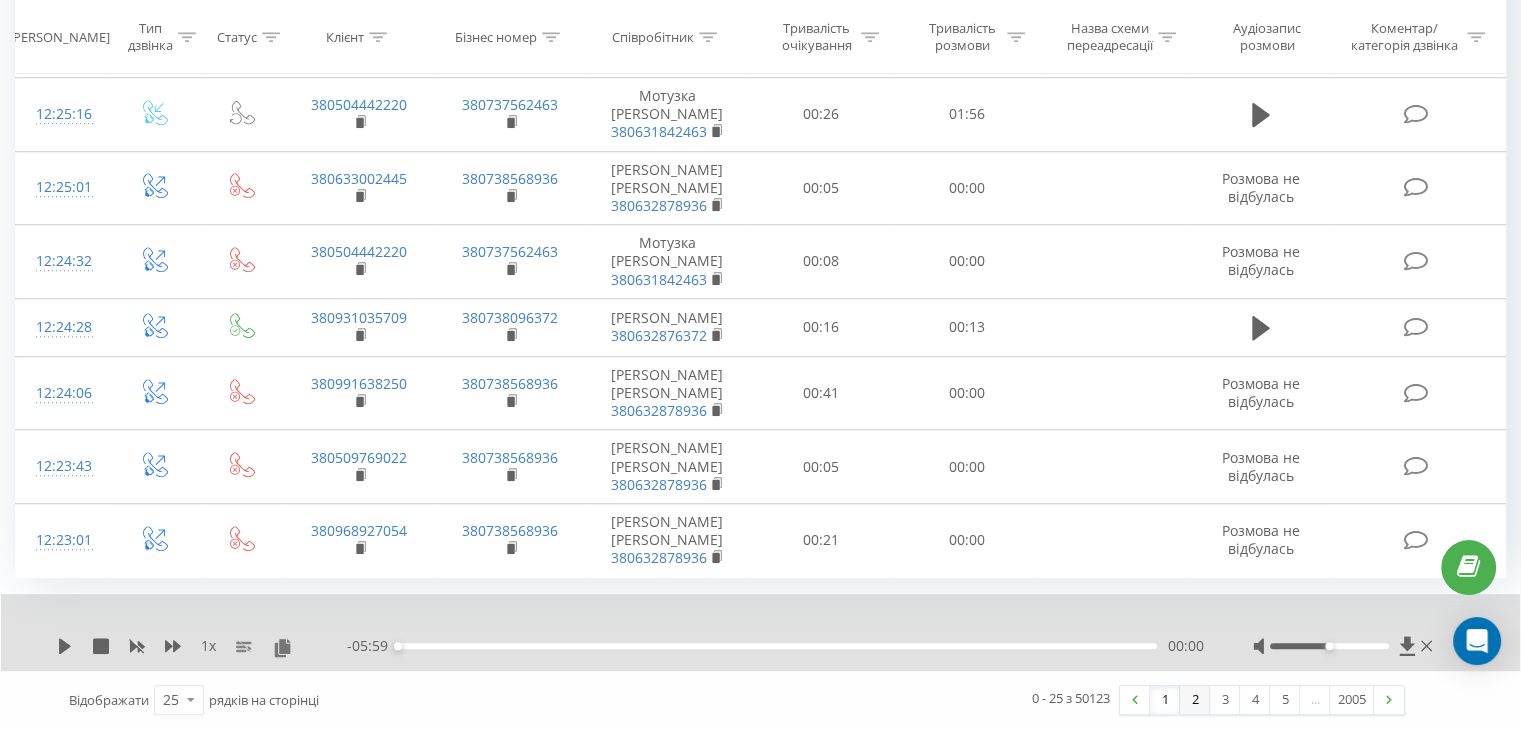 click on "2" at bounding box center [1195, 700] 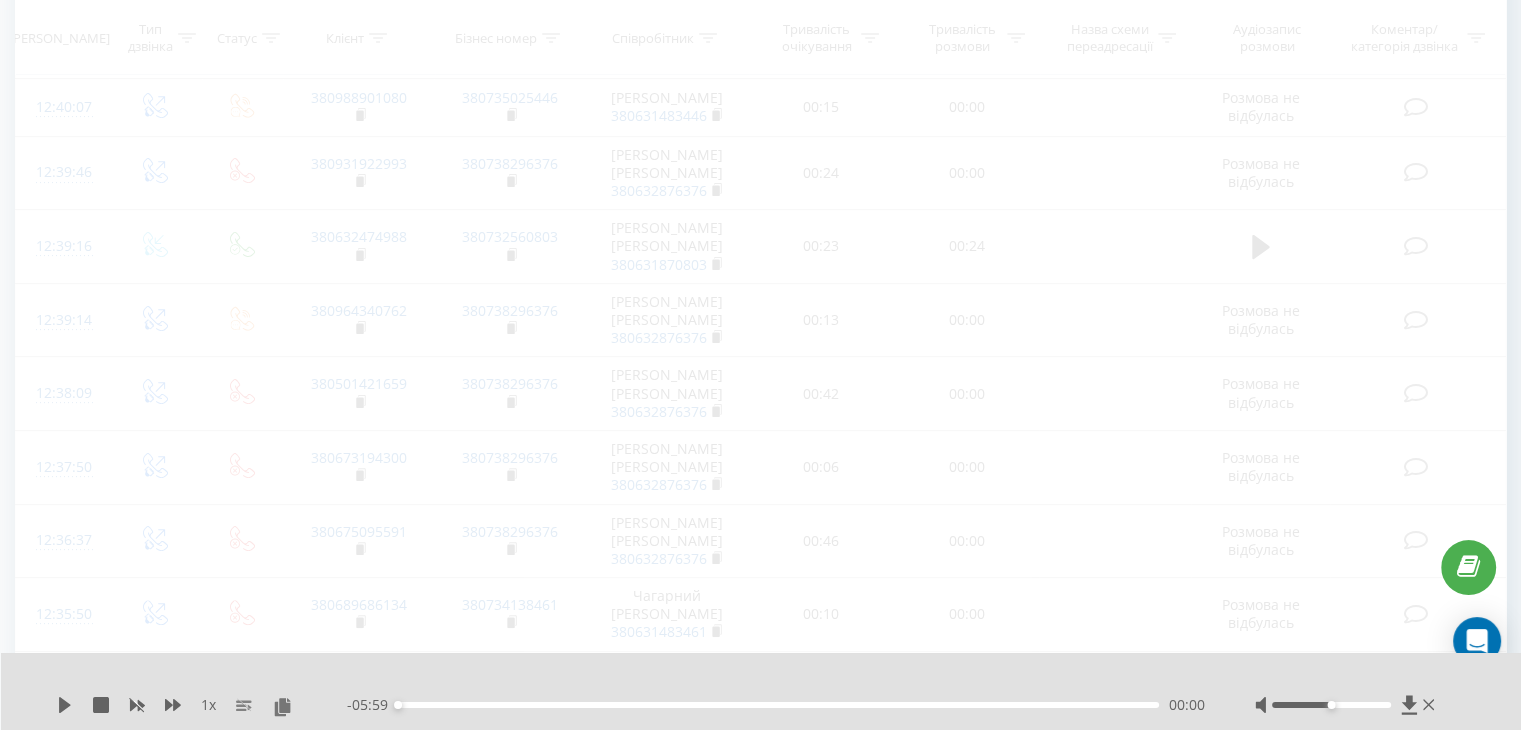 scroll, scrollTop: 132, scrollLeft: 0, axis: vertical 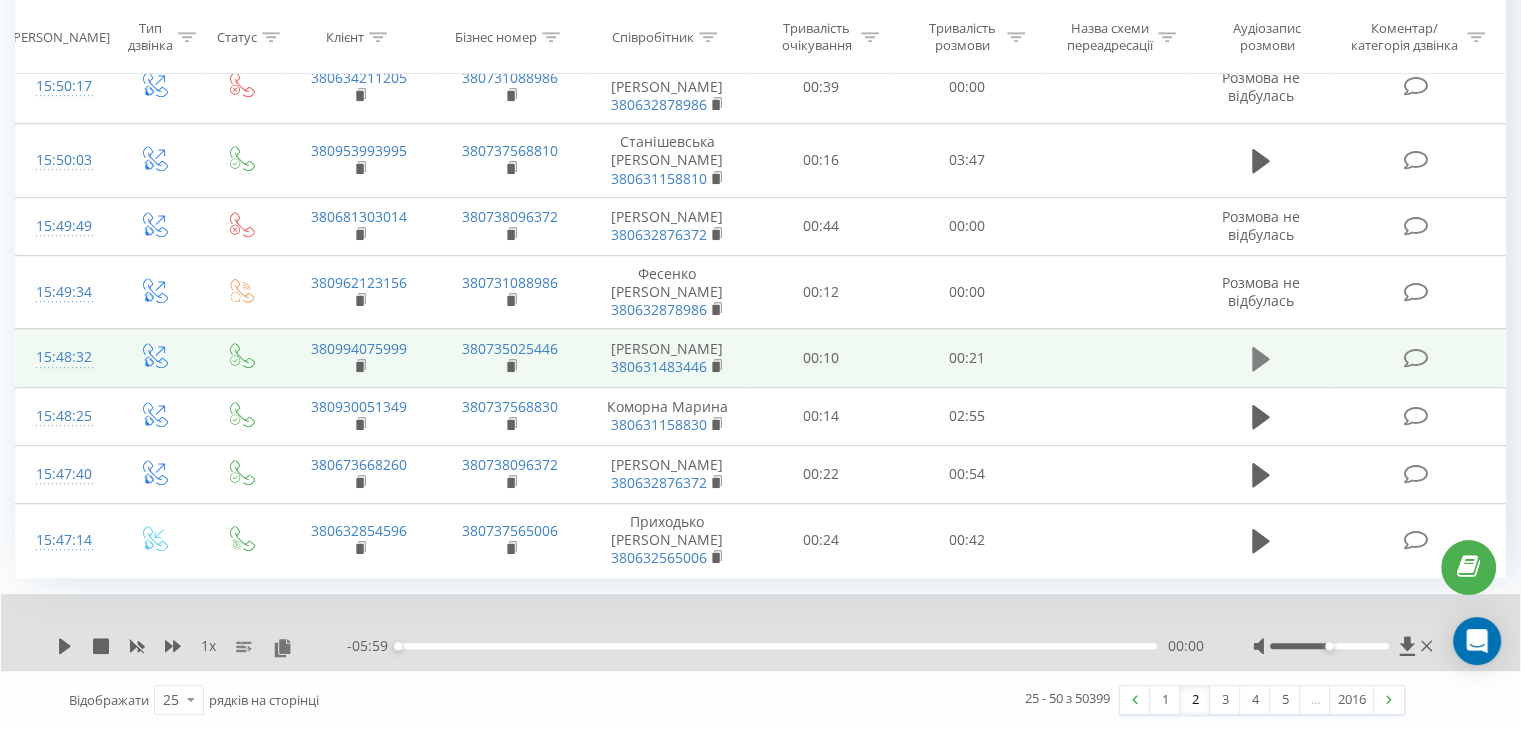 click 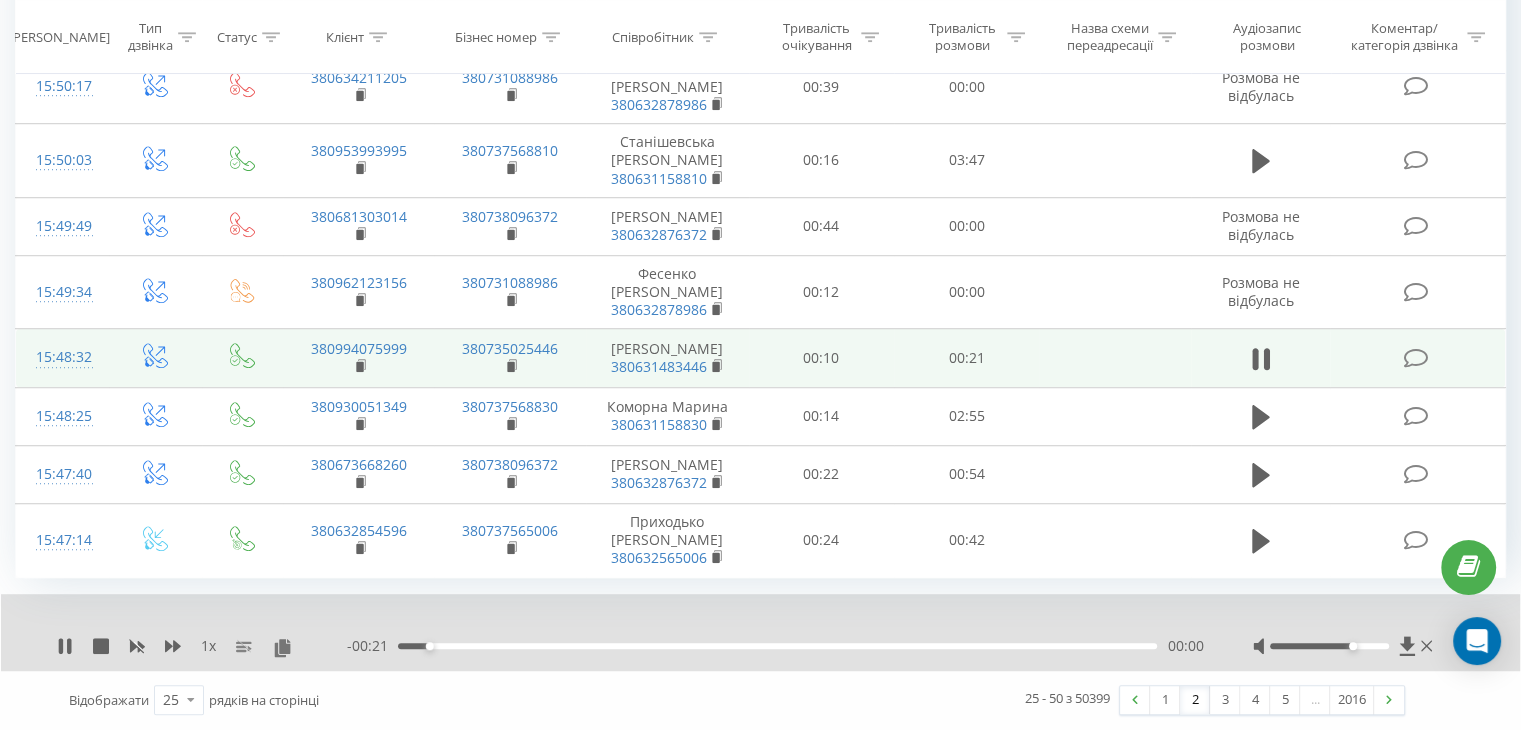 drag, startPoint x: 1324, startPoint y: 645, endPoint x: 1358, endPoint y: 640, distance: 34.36568 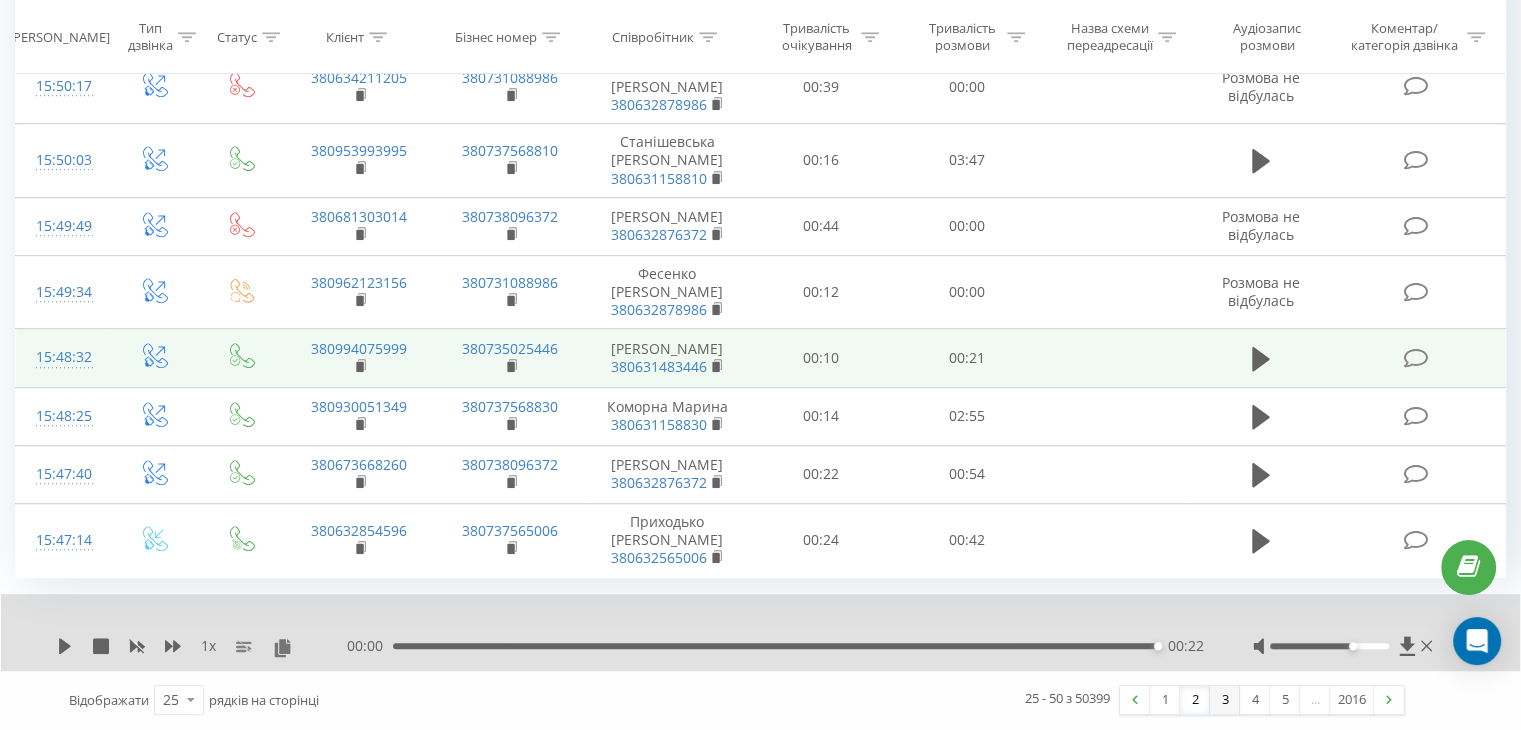 click on "3" at bounding box center [1225, 700] 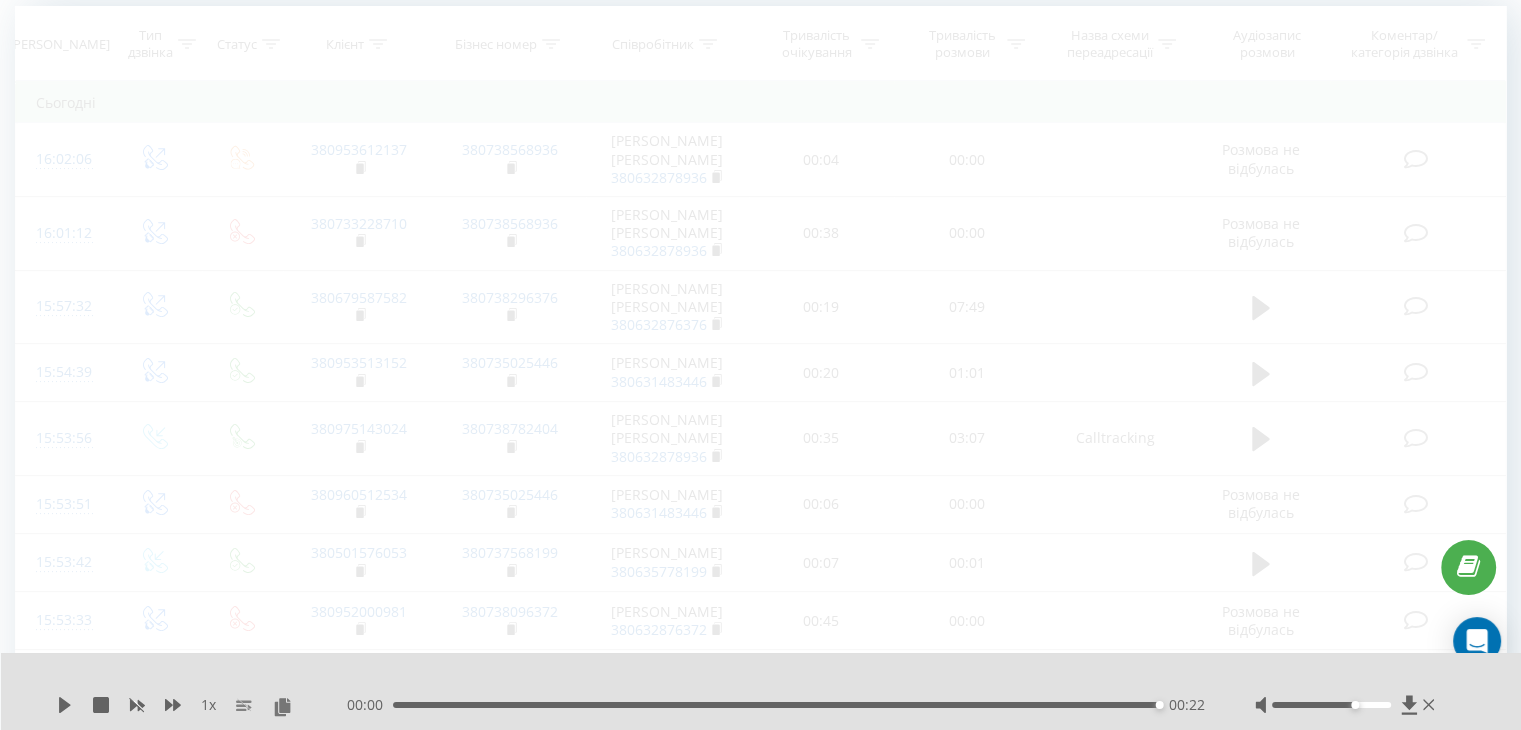 scroll, scrollTop: 132, scrollLeft: 0, axis: vertical 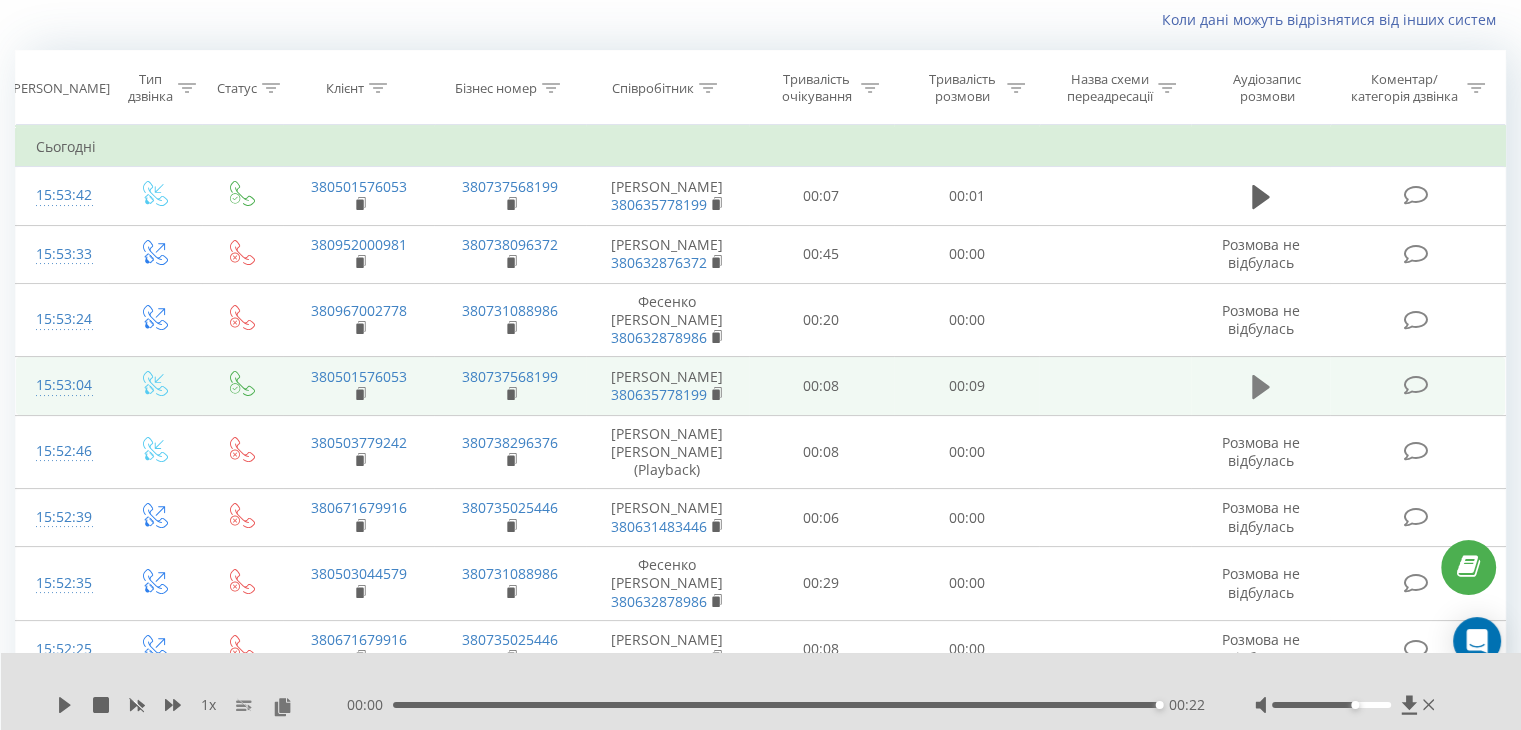 click at bounding box center (1261, 387) 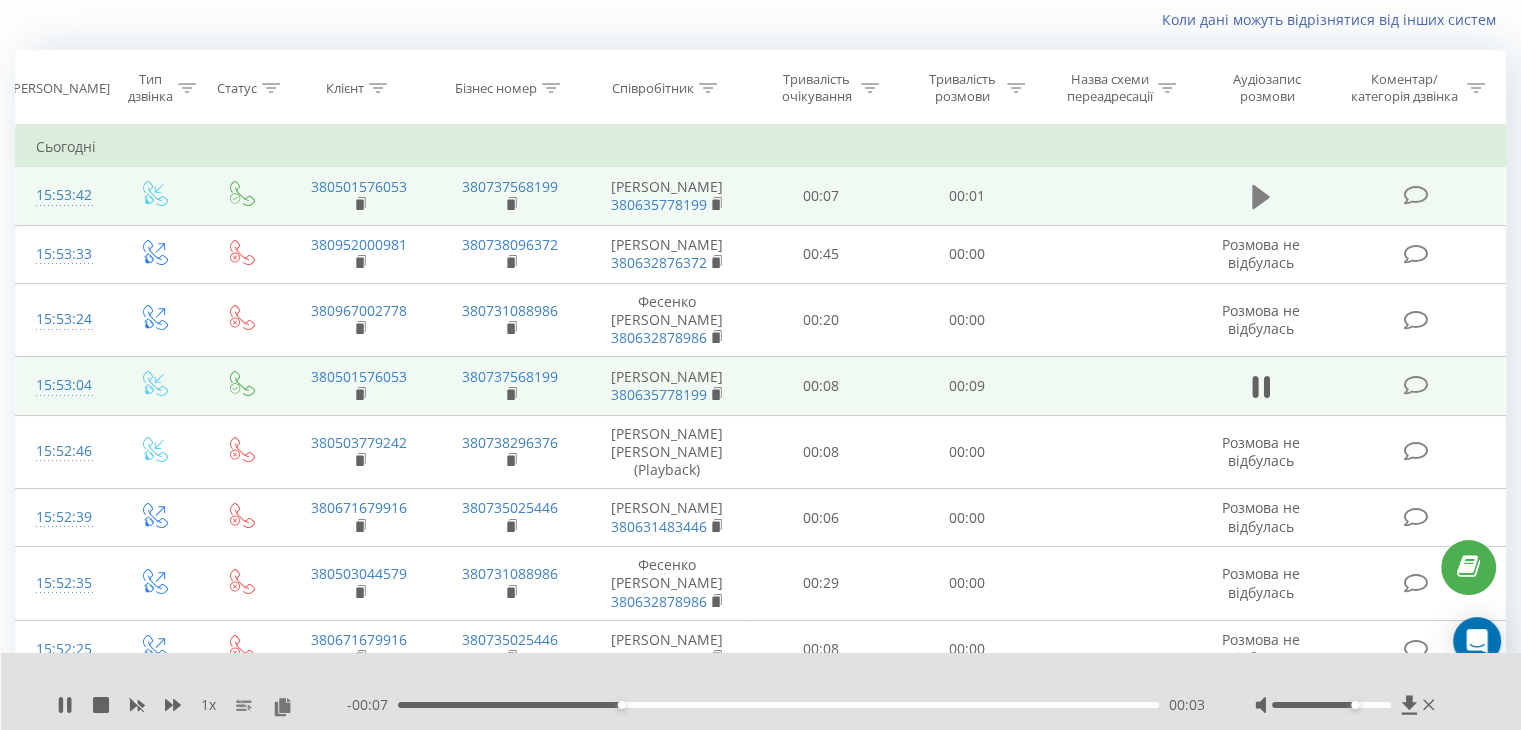 click at bounding box center [1261, 197] 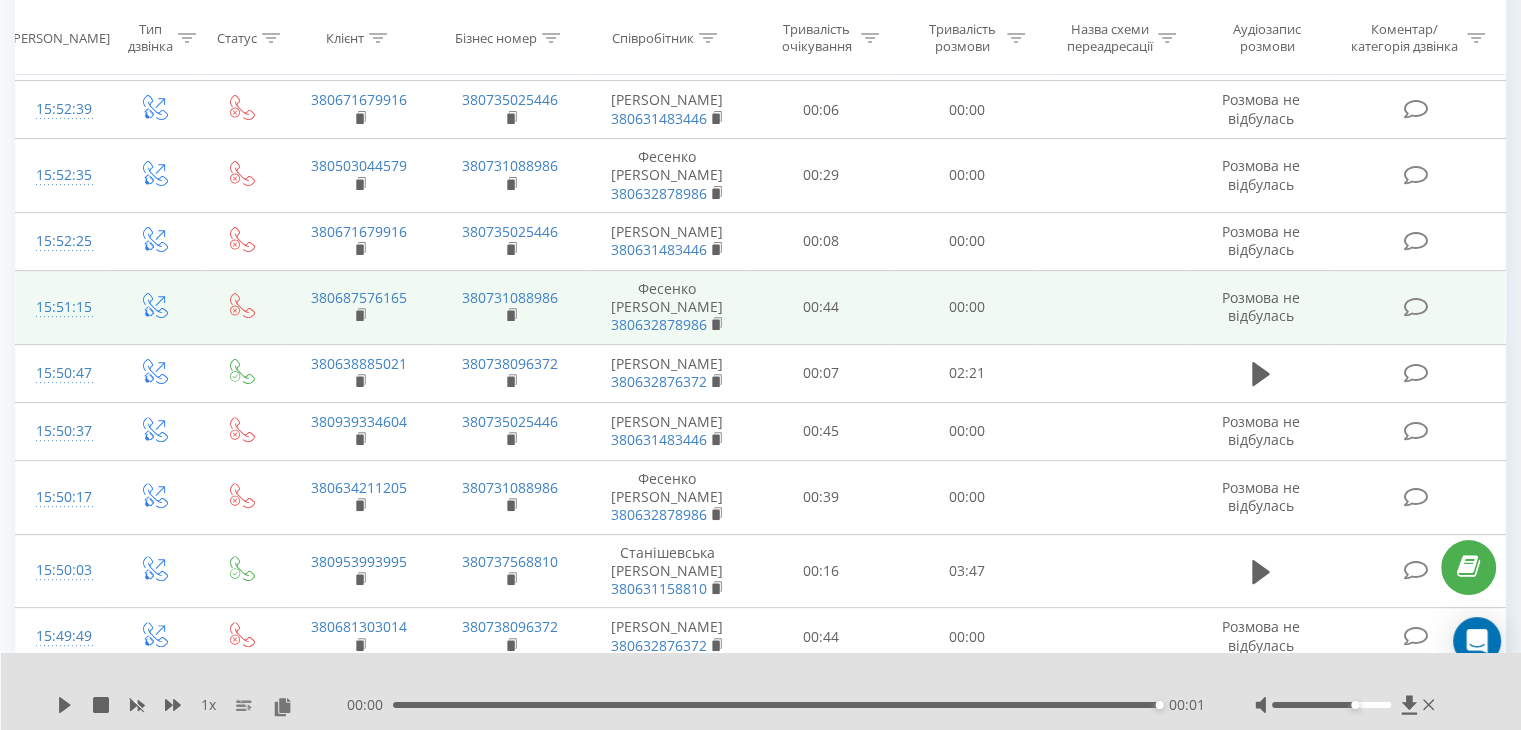 scroll, scrollTop: 732, scrollLeft: 0, axis: vertical 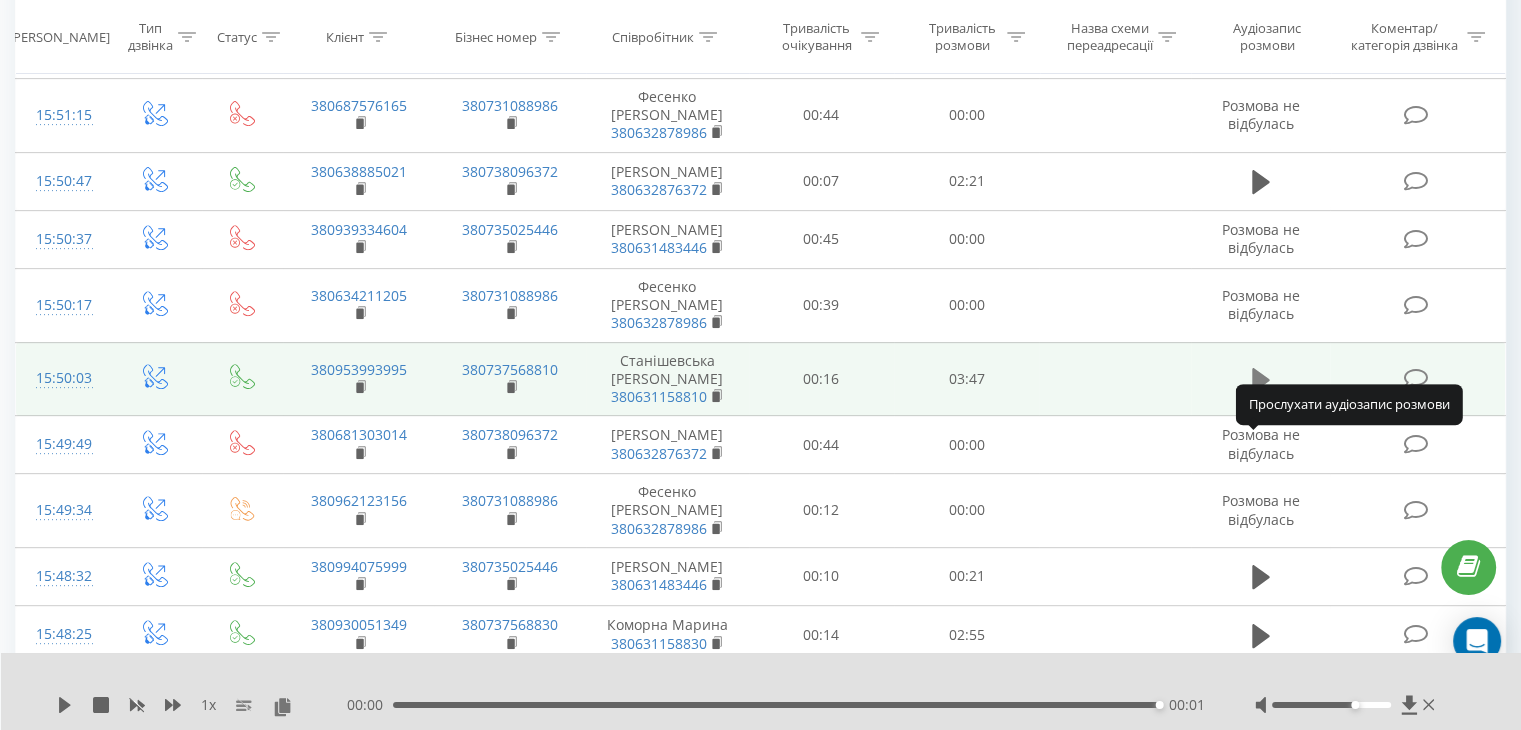 click 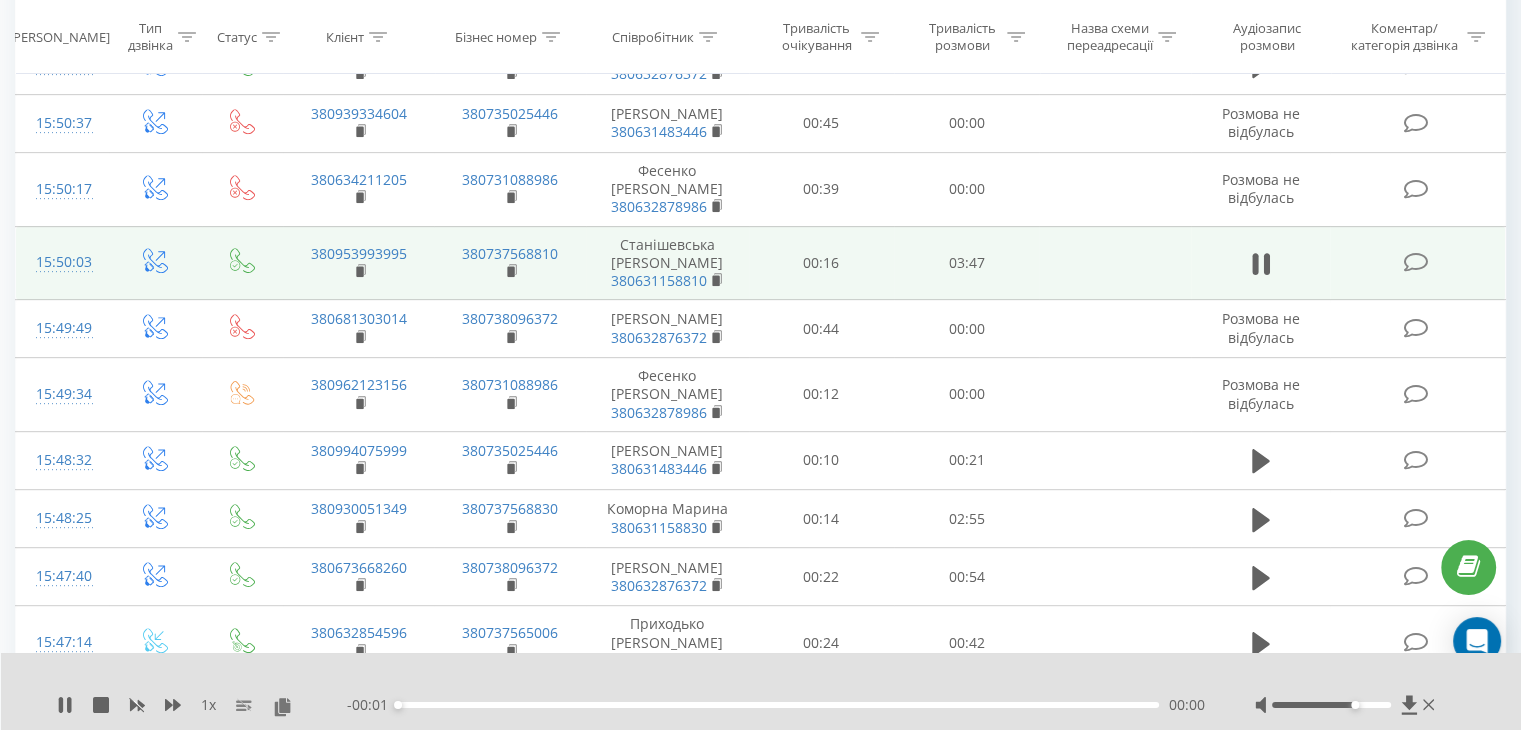 scroll, scrollTop: 932, scrollLeft: 0, axis: vertical 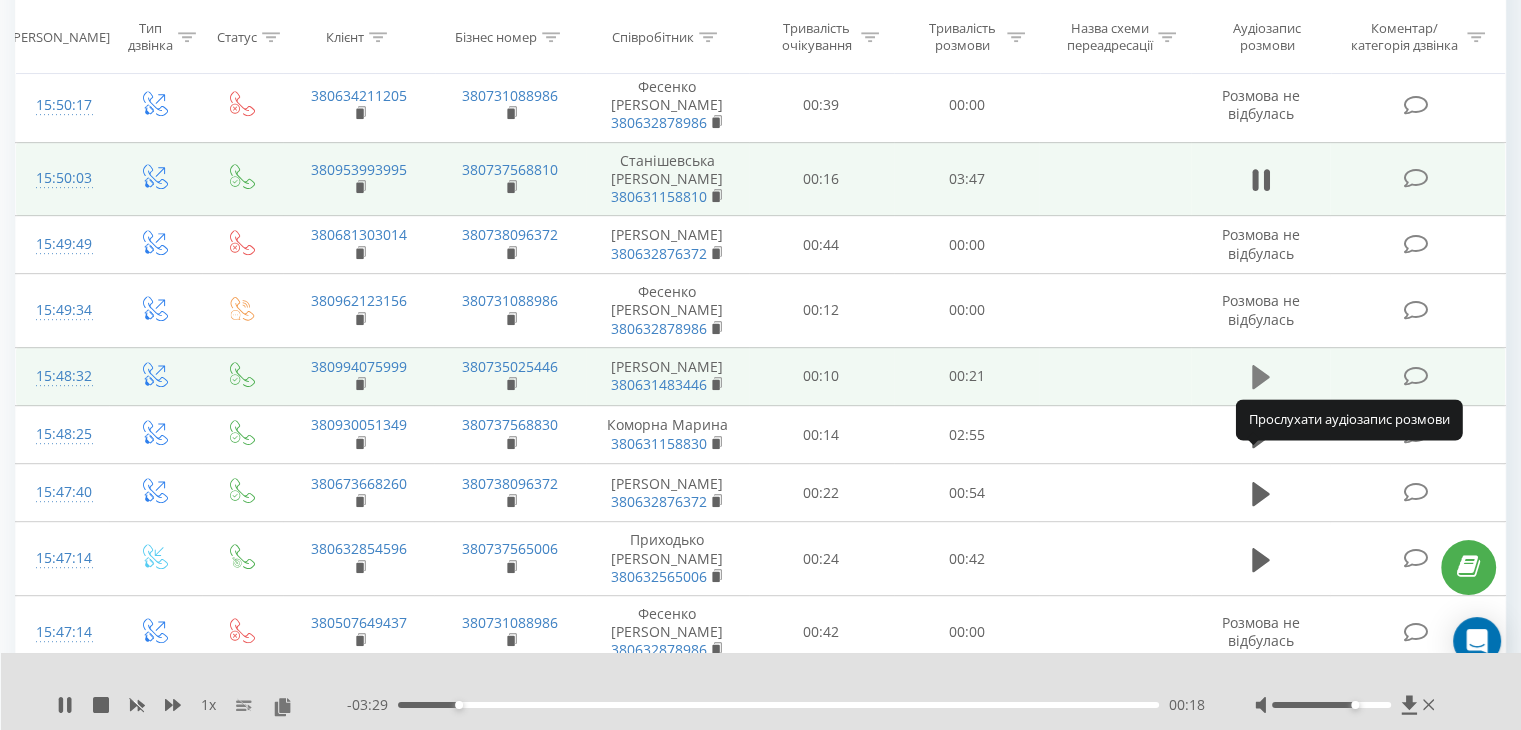 click 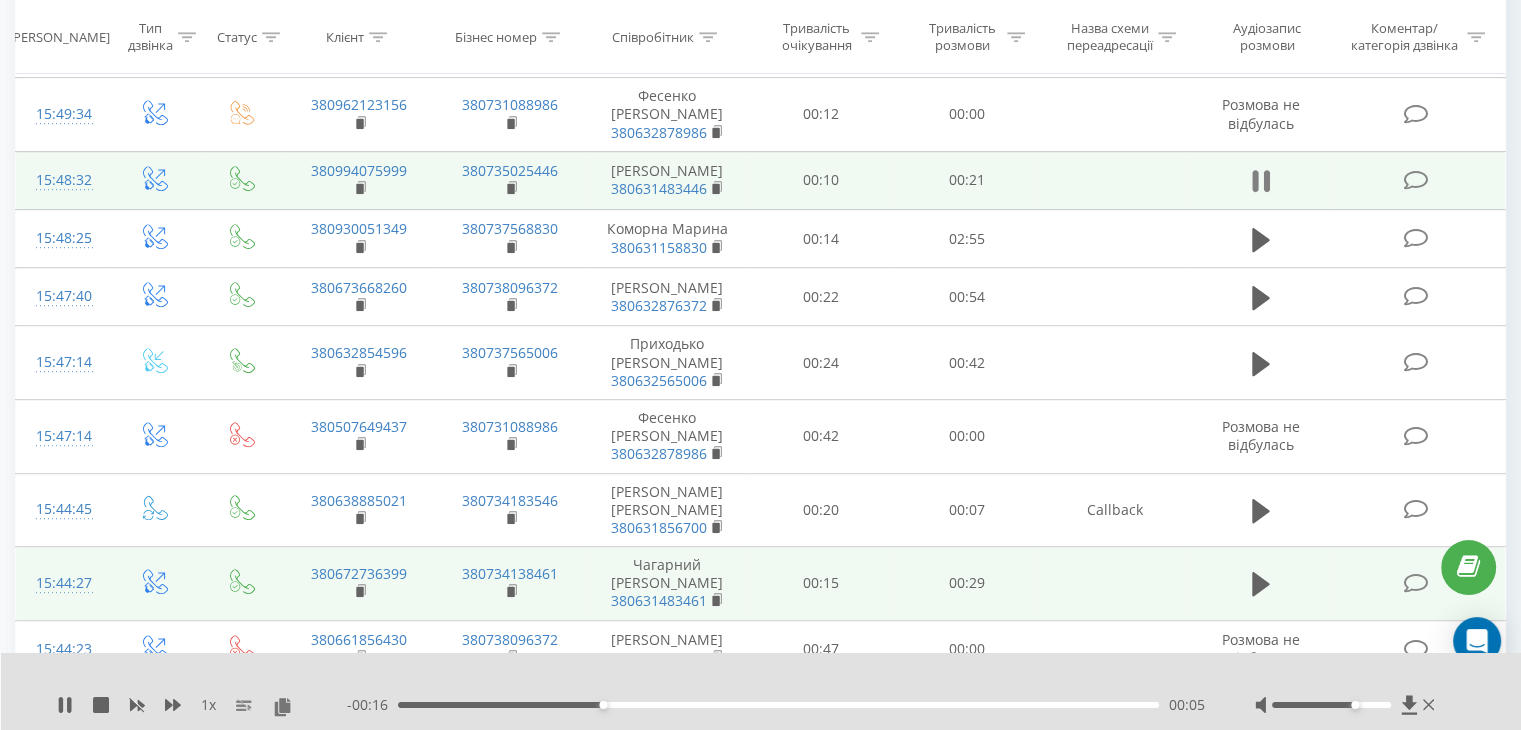 scroll, scrollTop: 1132, scrollLeft: 0, axis: vertical 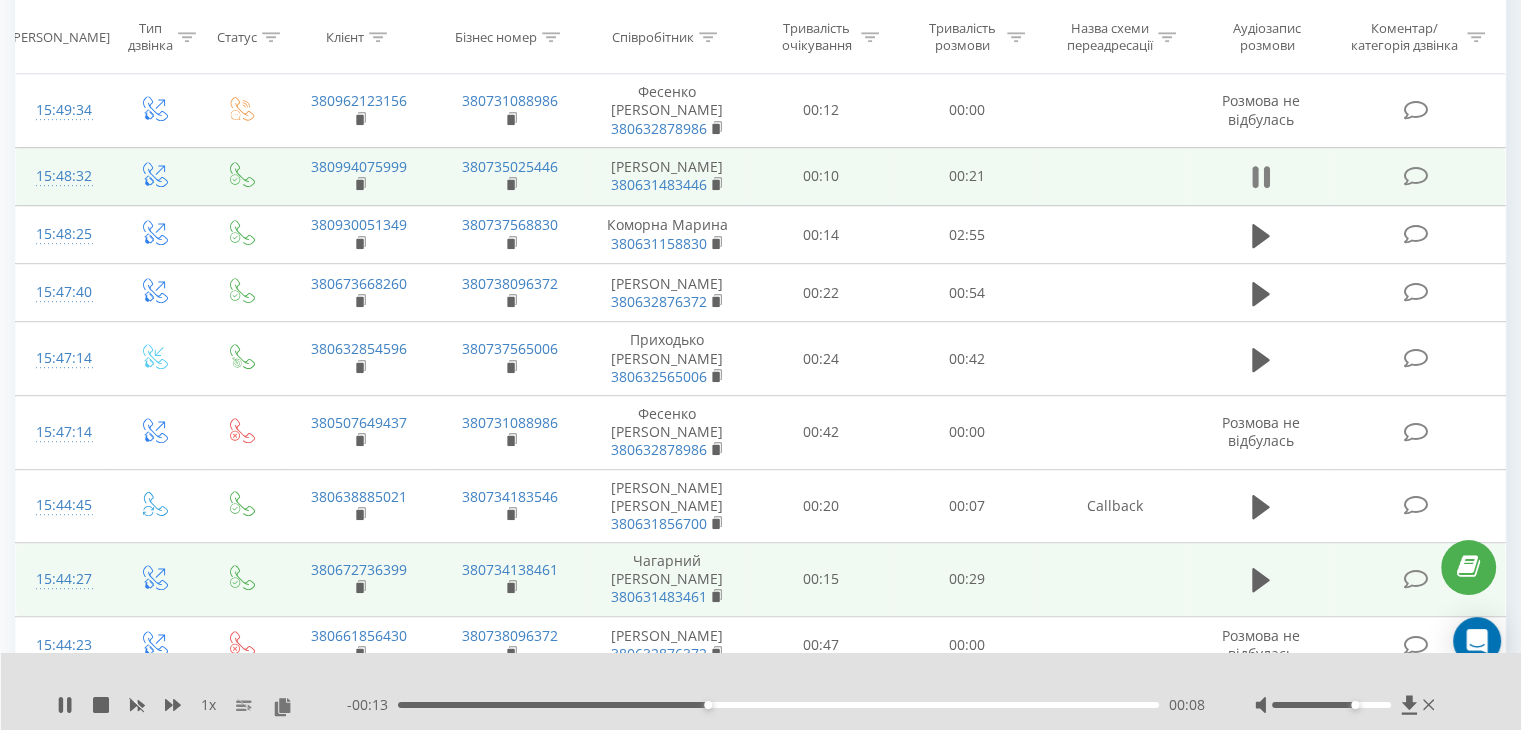click 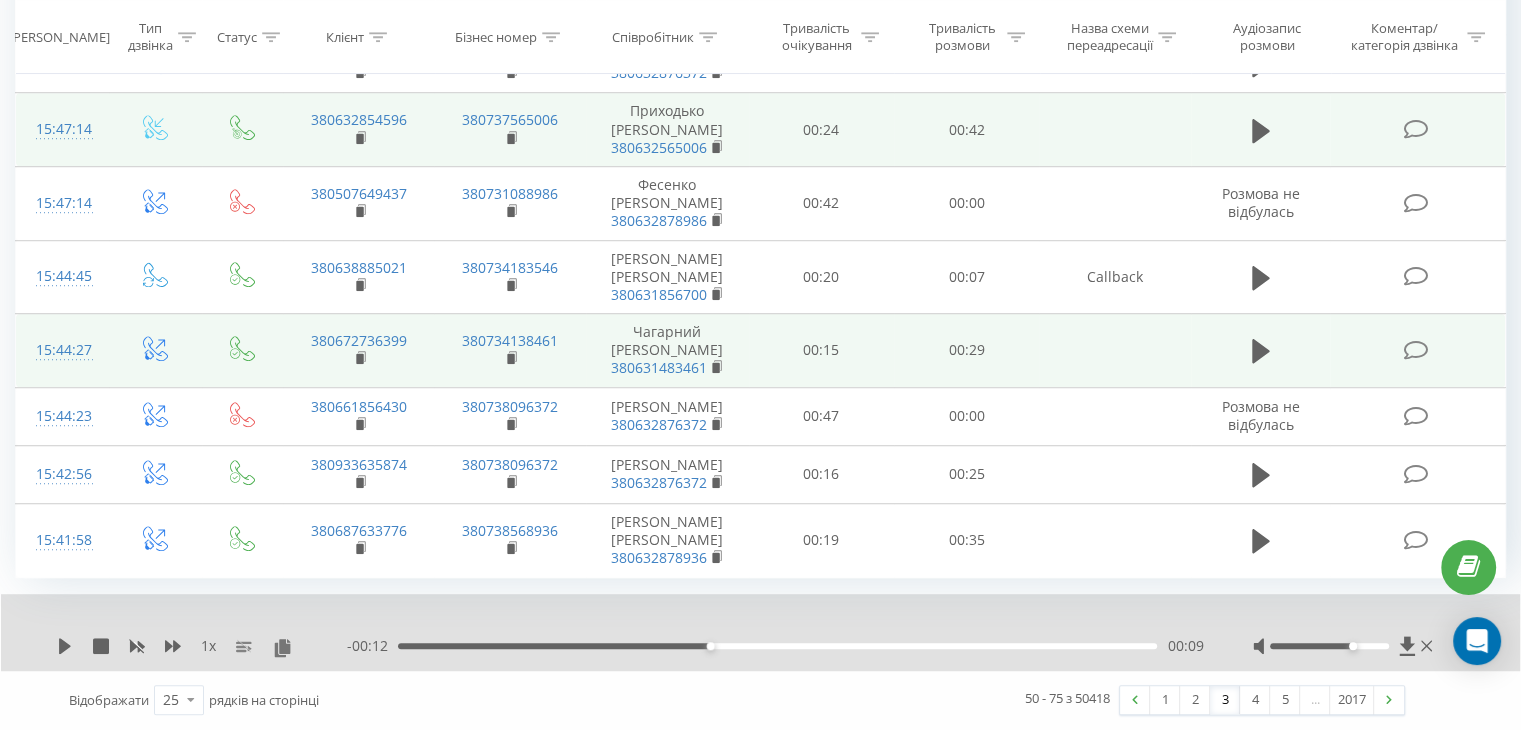 scroll, scrollTop: 1485, scrollLeft: 0, axis: vertical 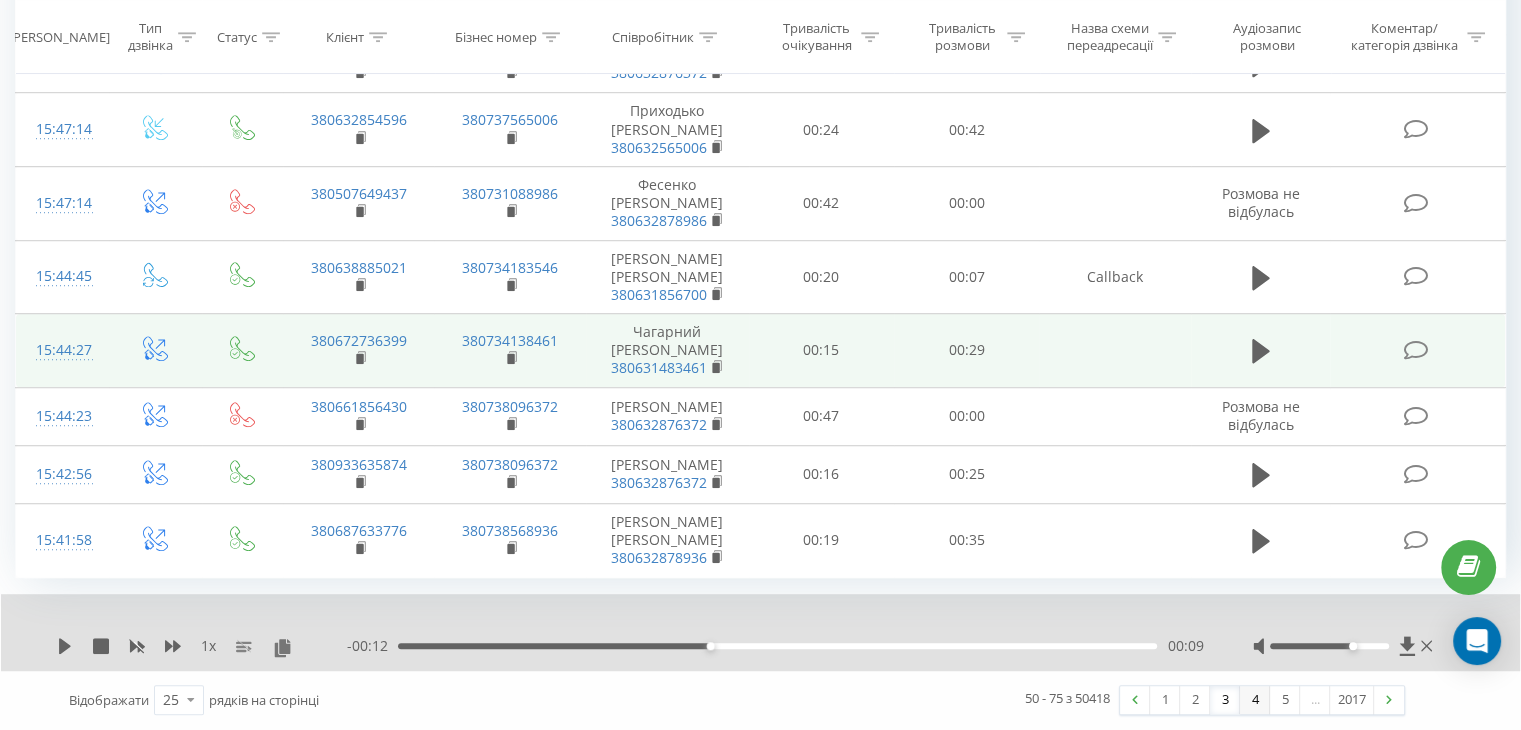 click on "4" at bounding box center [1255, 700] 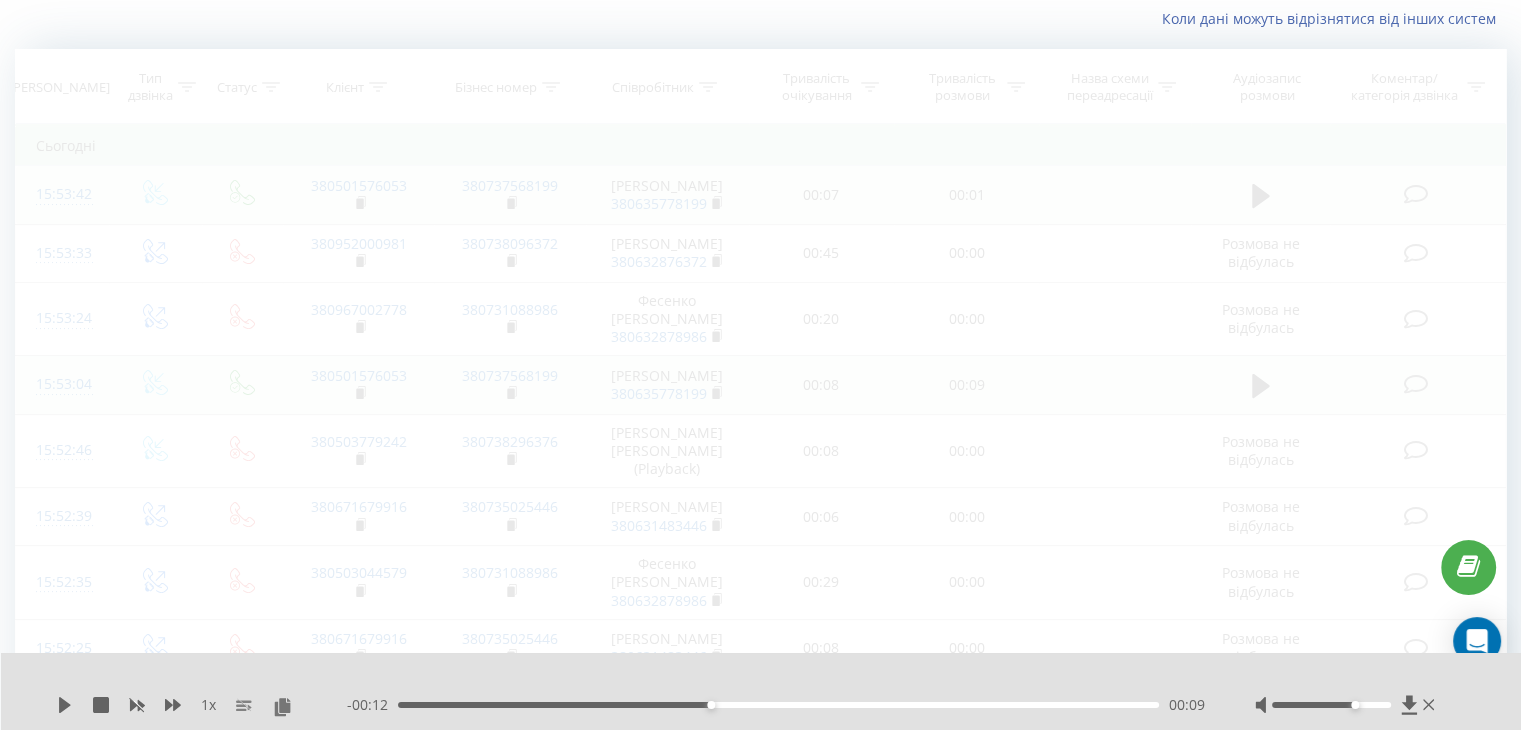 scroll, scrollTop: 132, scrollLeft: 0, axis: vertical 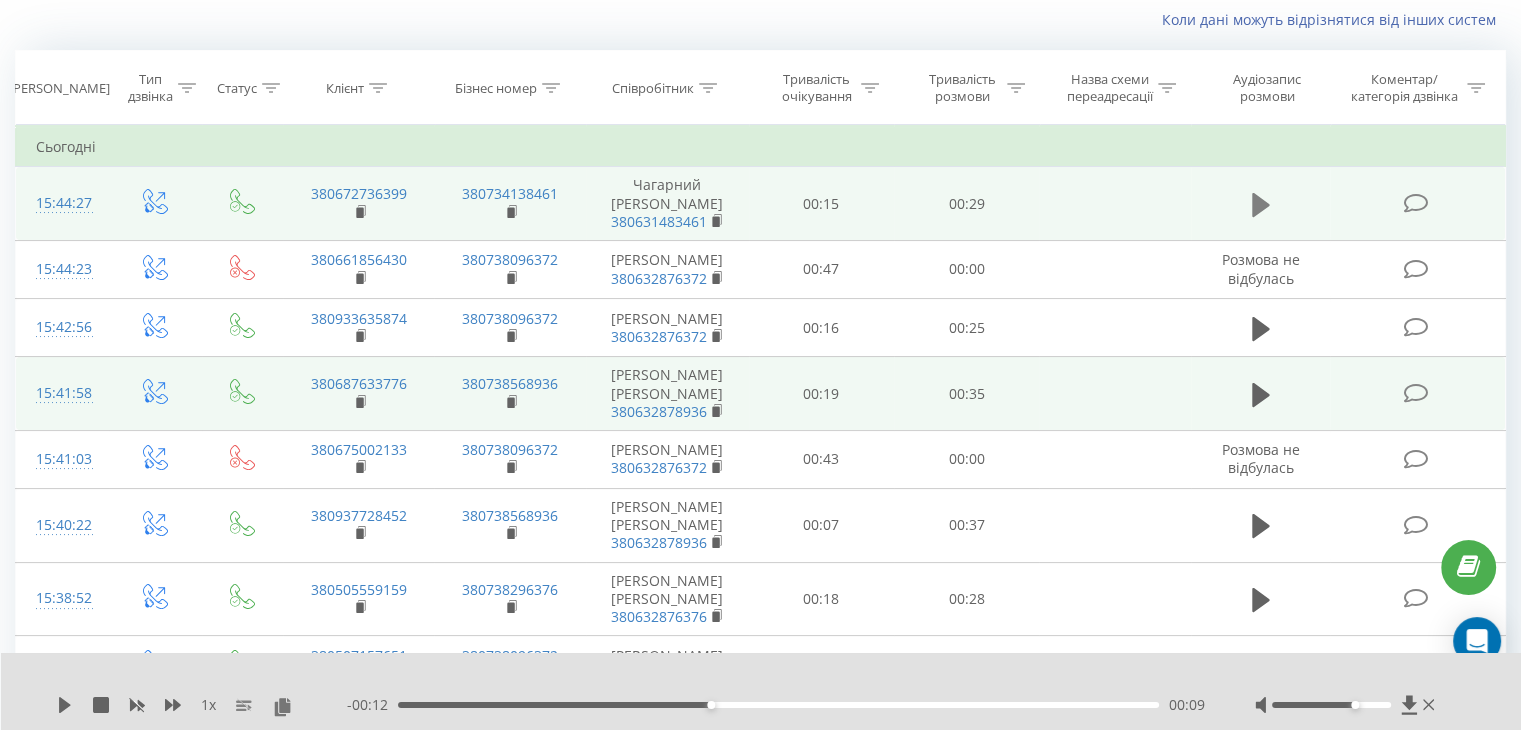 click at bounding box center [1261, 205] 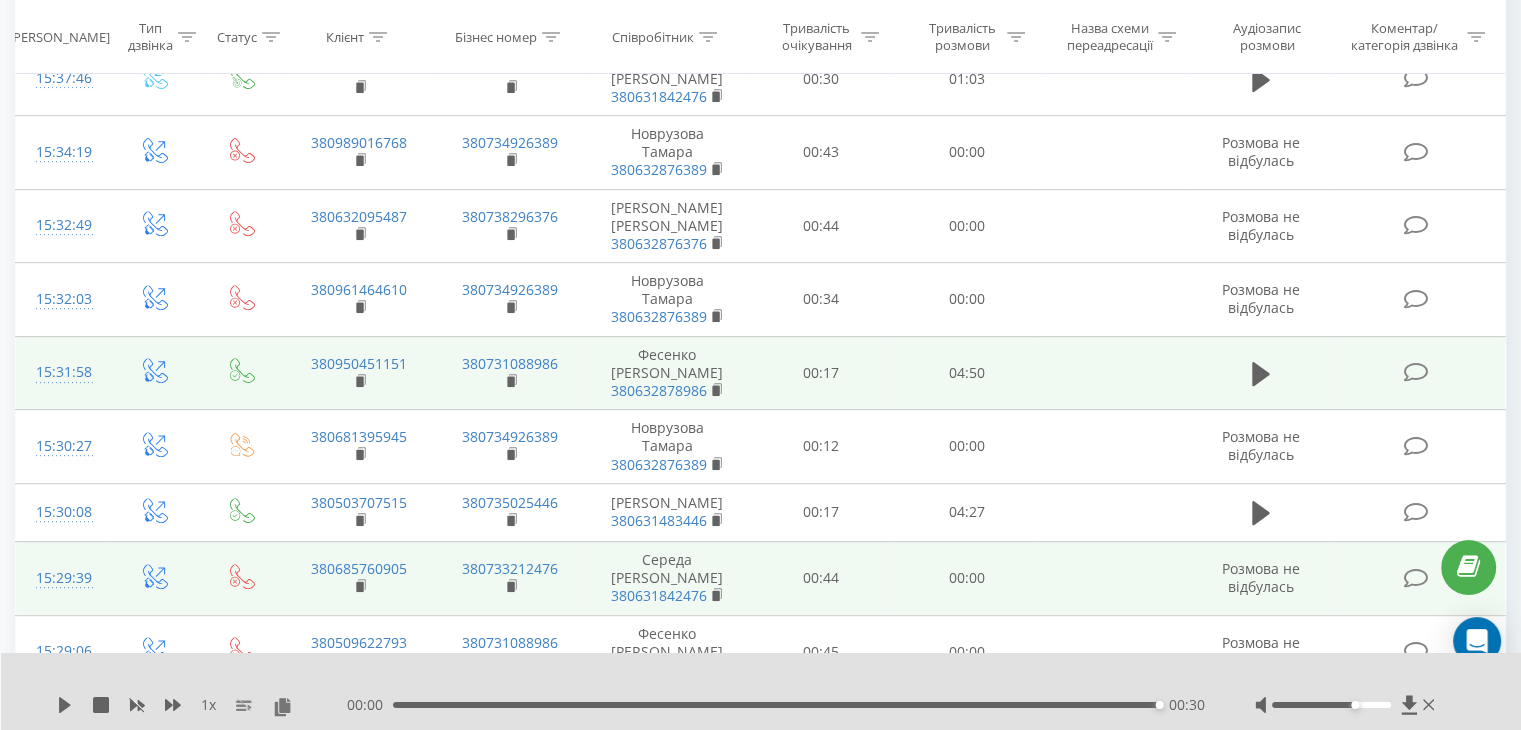 scroll, scrollTop: 832, scrollLeft: 0, axis: vertical 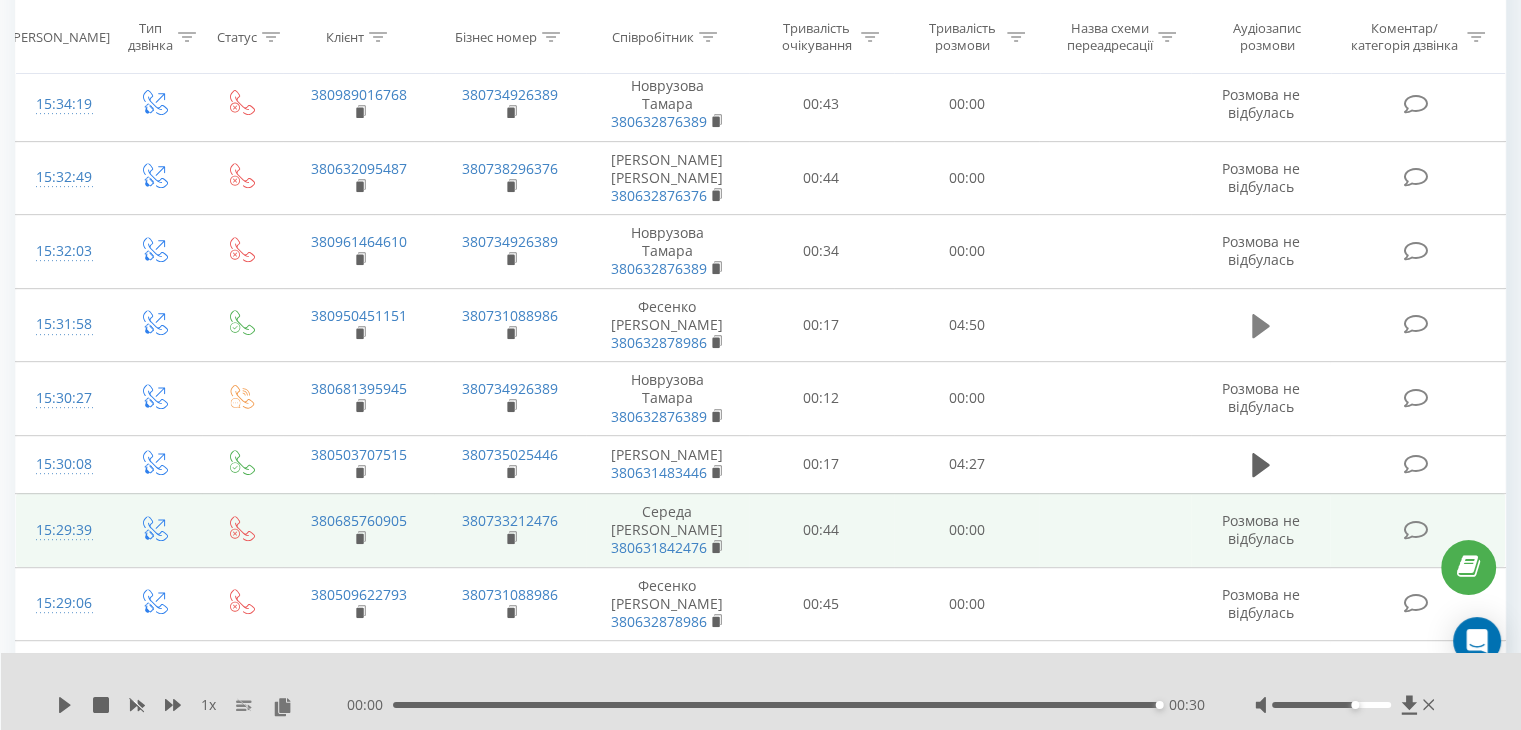 click 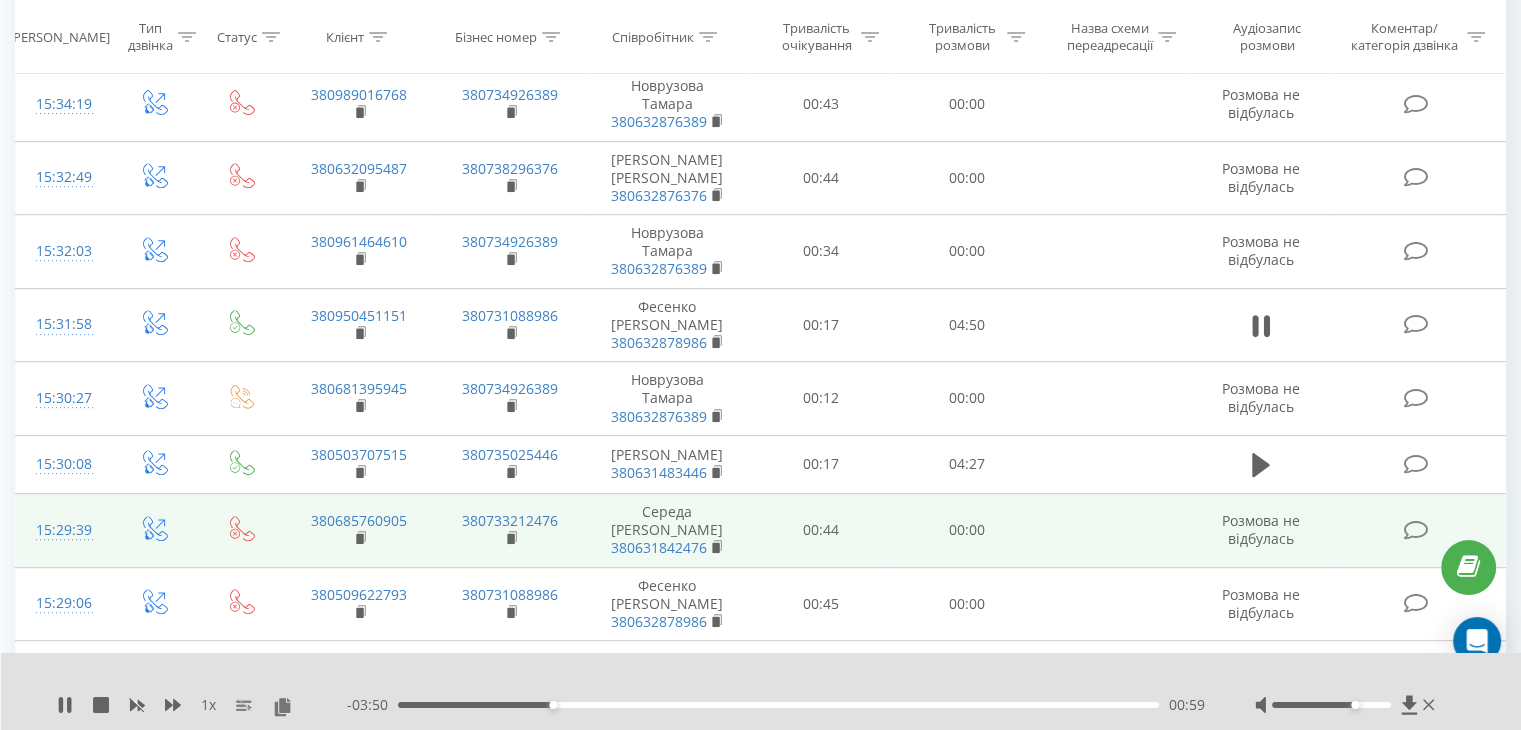 click at bounding box center [1331, 705] 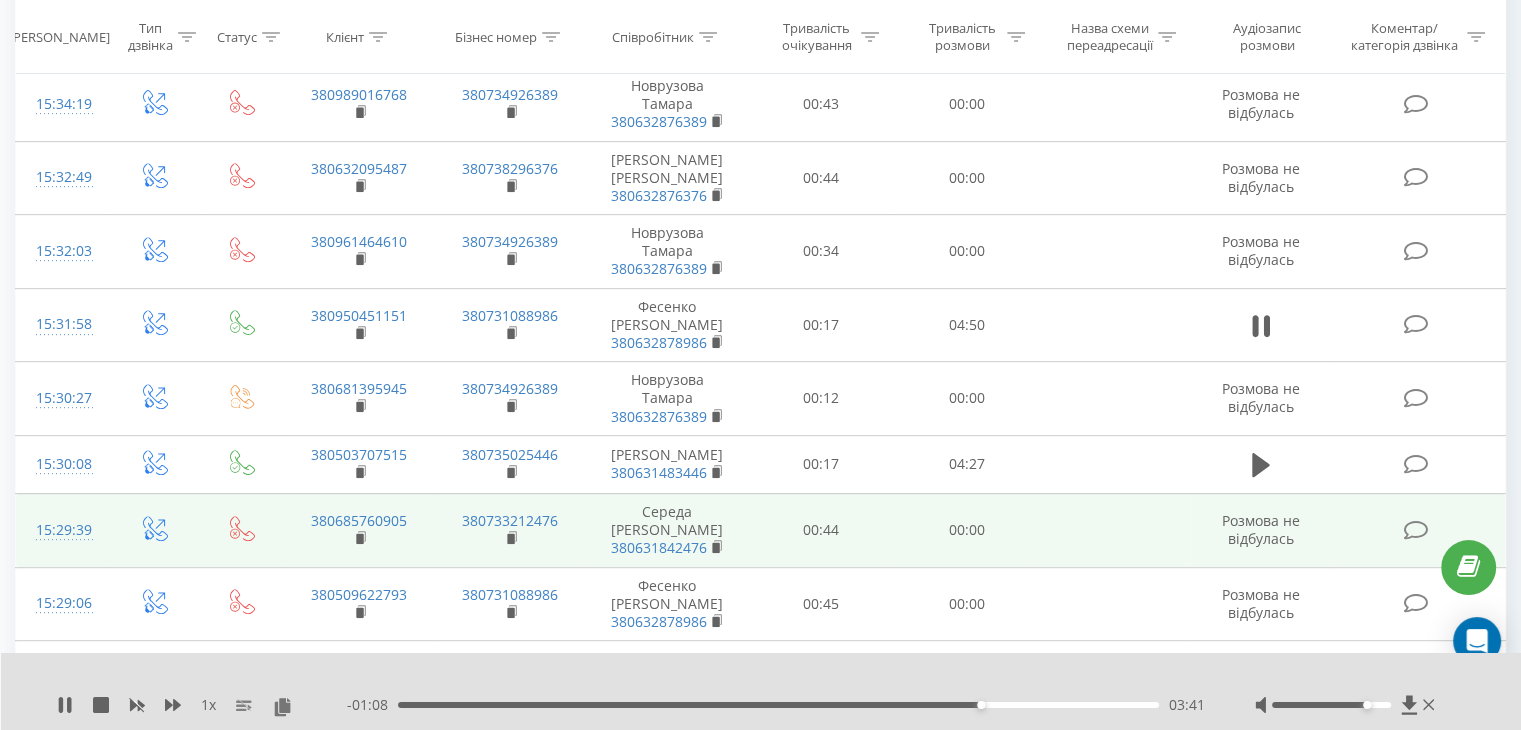 click at bounding box center [748, 679] 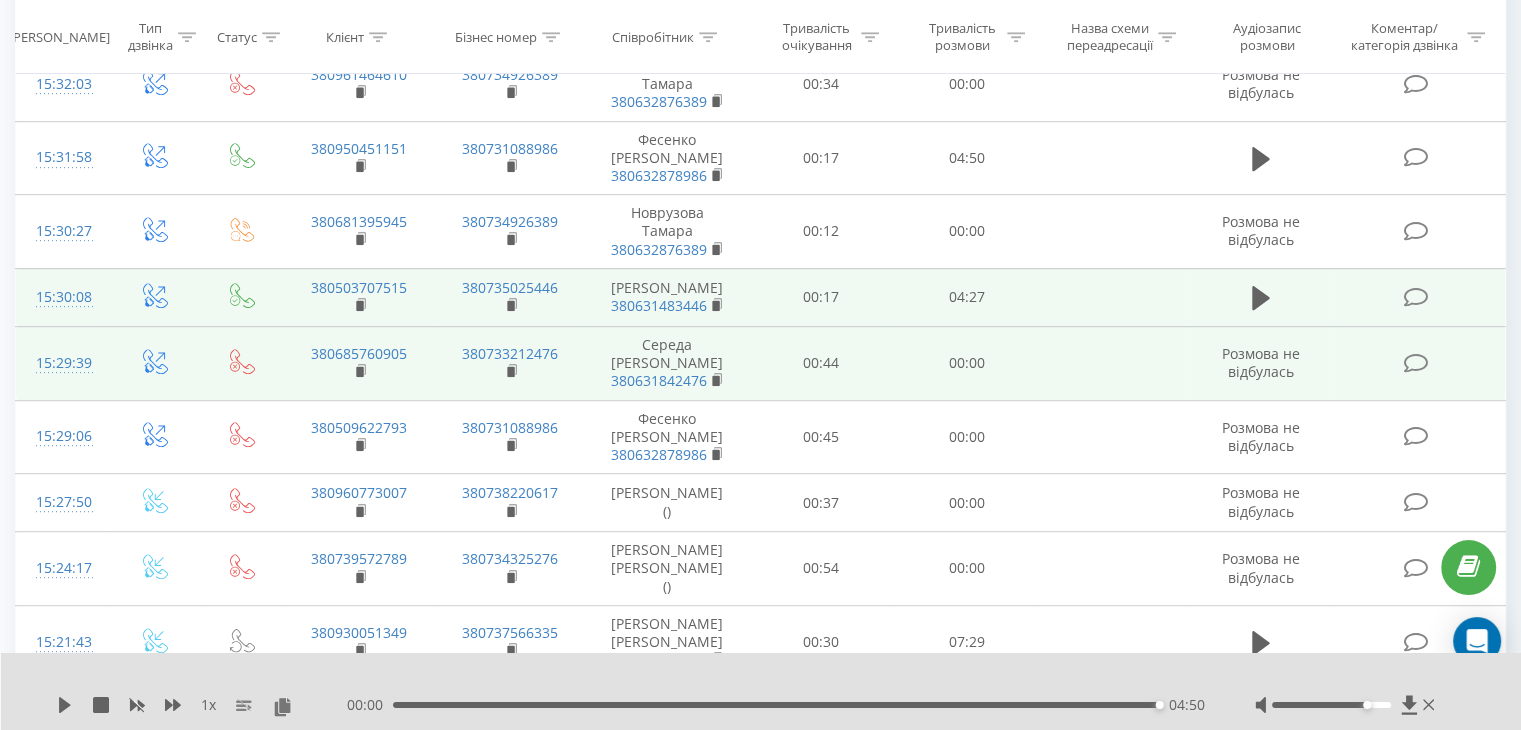 scroll, scrollTop: 1132, scrollLeft: 0, axis: vertical 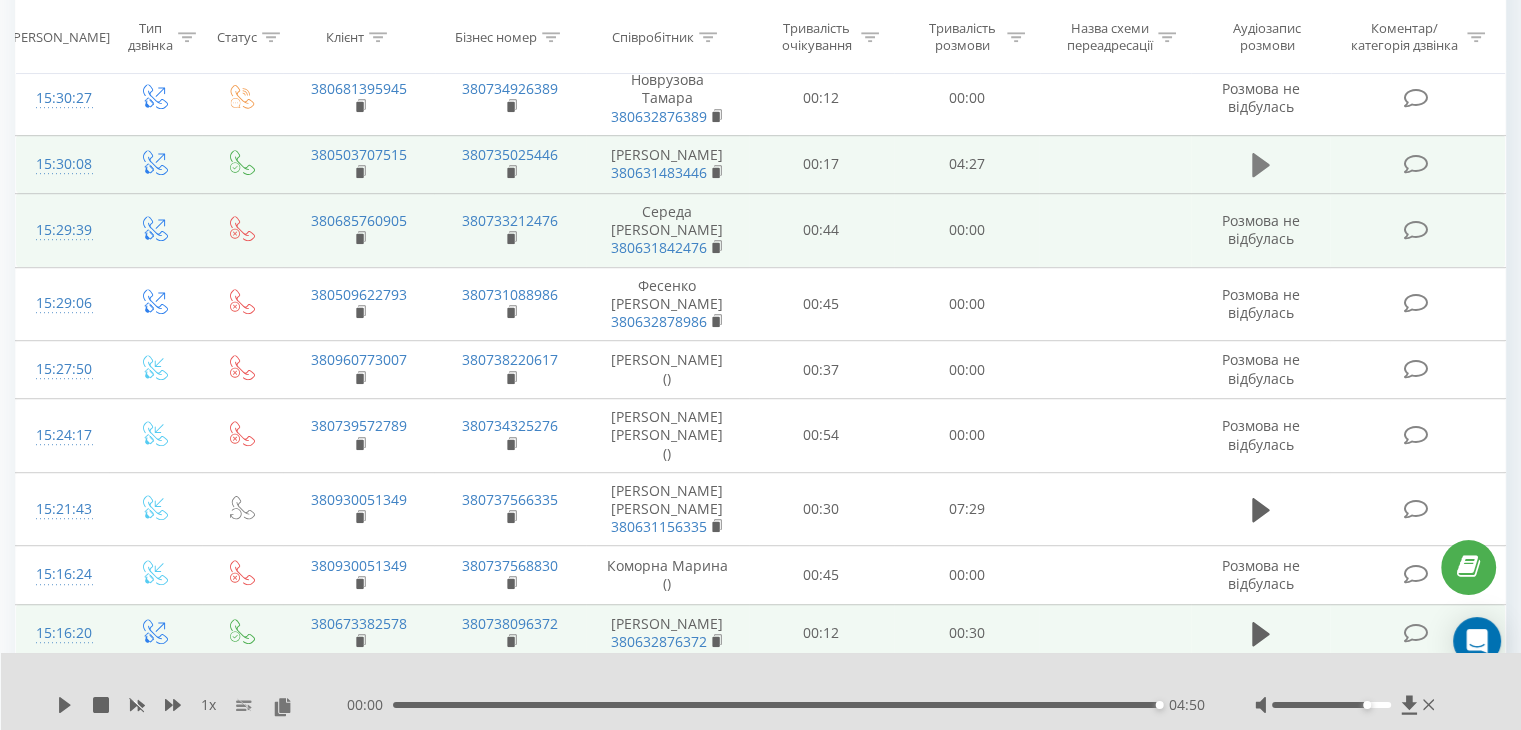 click 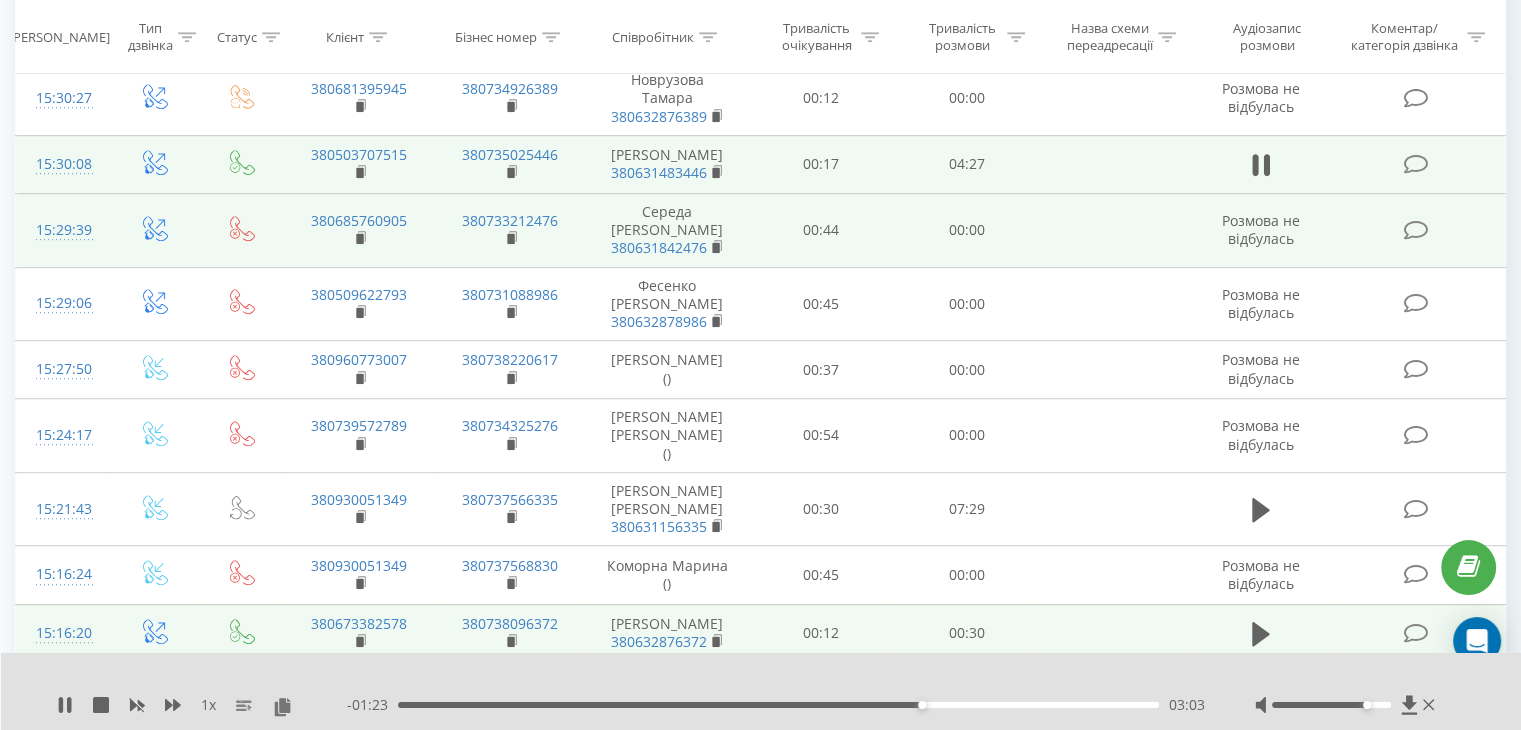 click on "1 x  - 01:23 03:03   03:03" at bounding box center [761, 691] 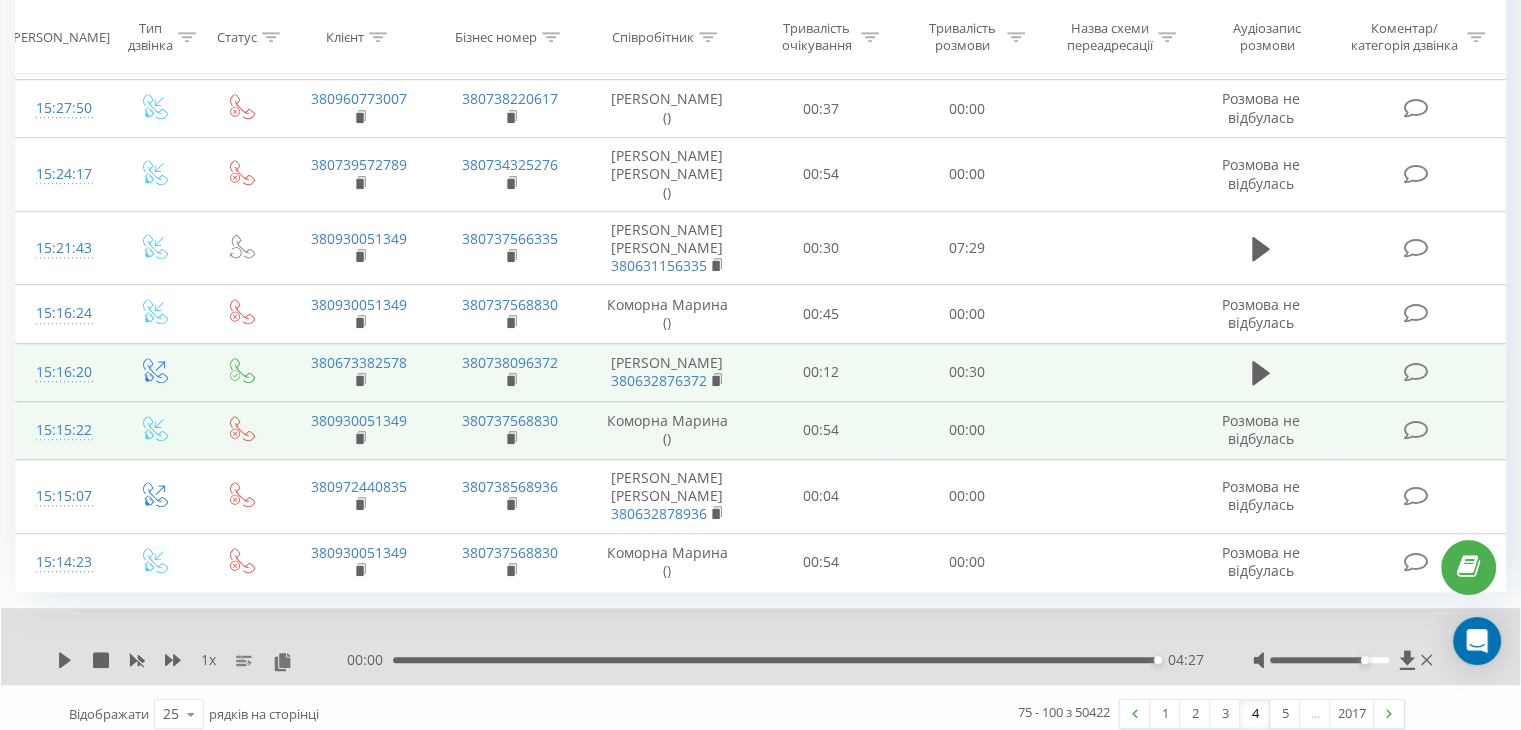 scroll, scrollTop: 1440, scrollLeft: 0, axis: vertical 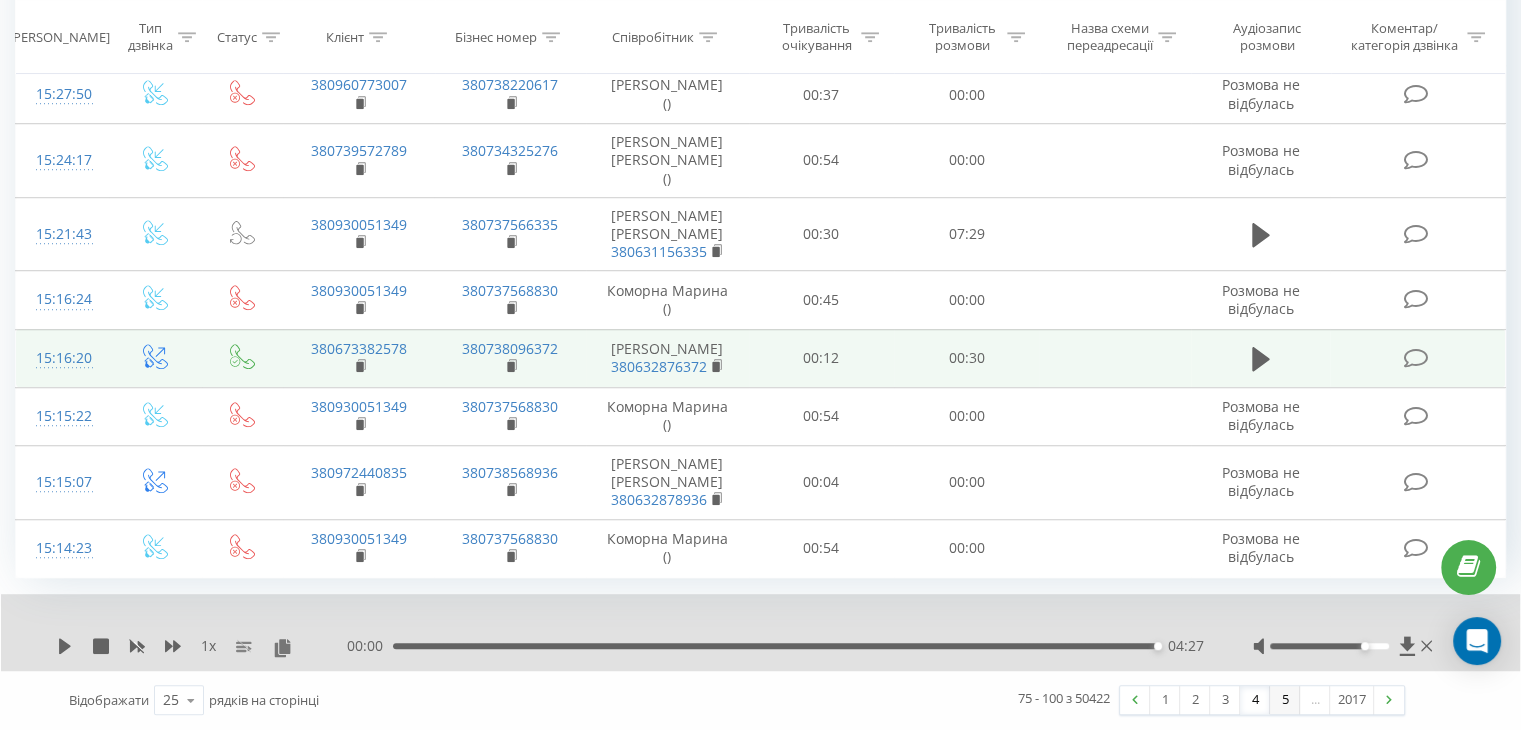 click on "5" at bounding box center (1285, 700) 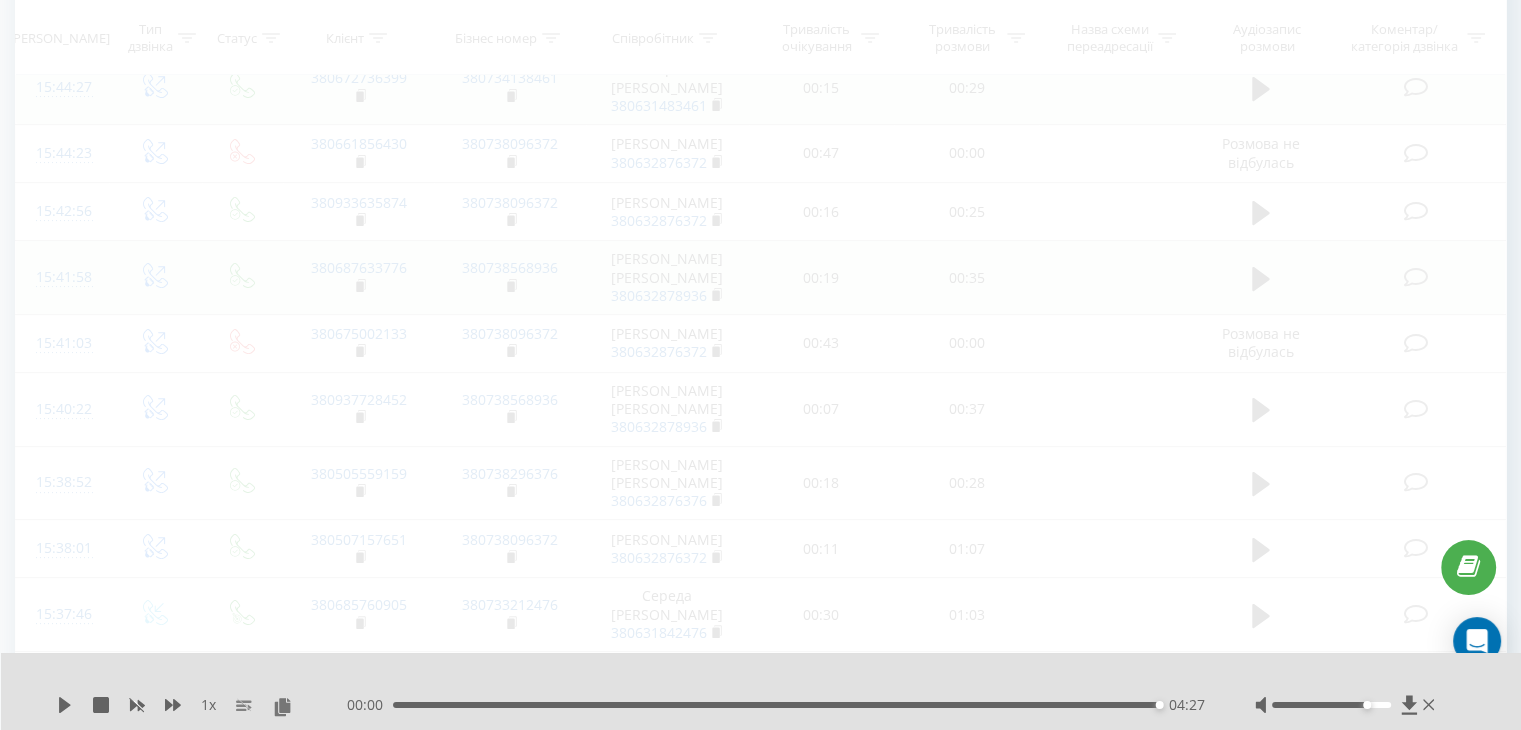 scroll, scrollTop: 132, scrollLeft: 0, axis: vertical 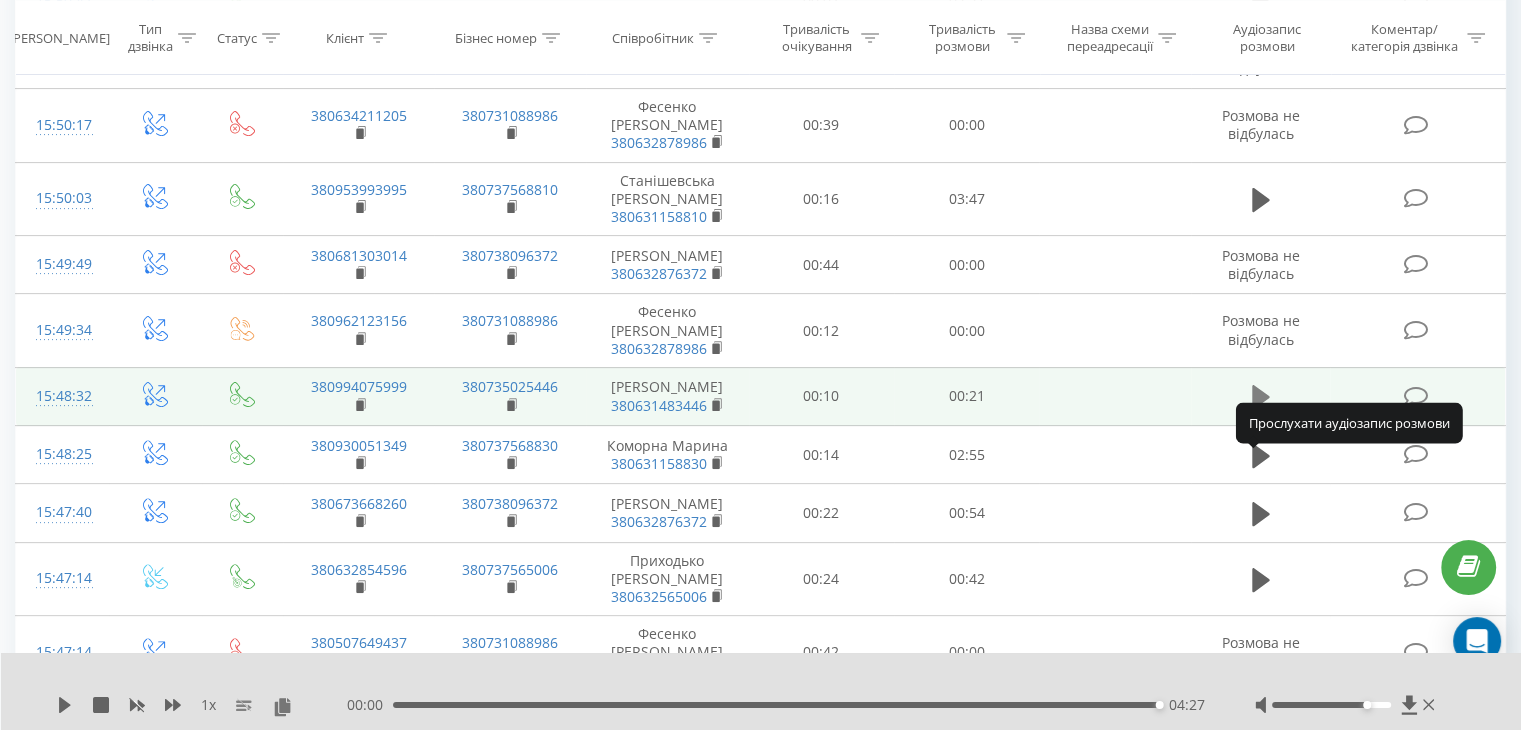 click 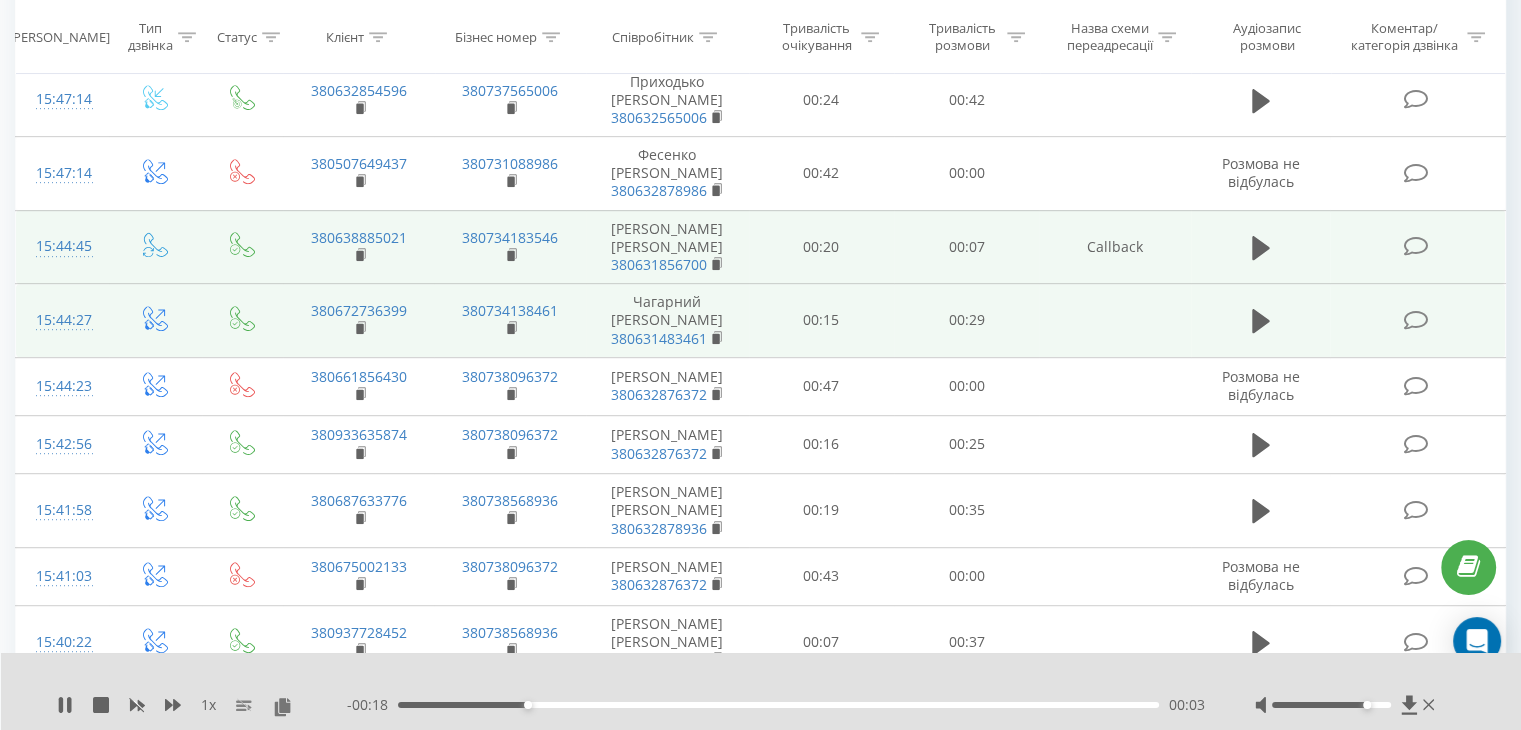 scroll, scrollTop: 1032, scrollLeft: 0, axis: vertical 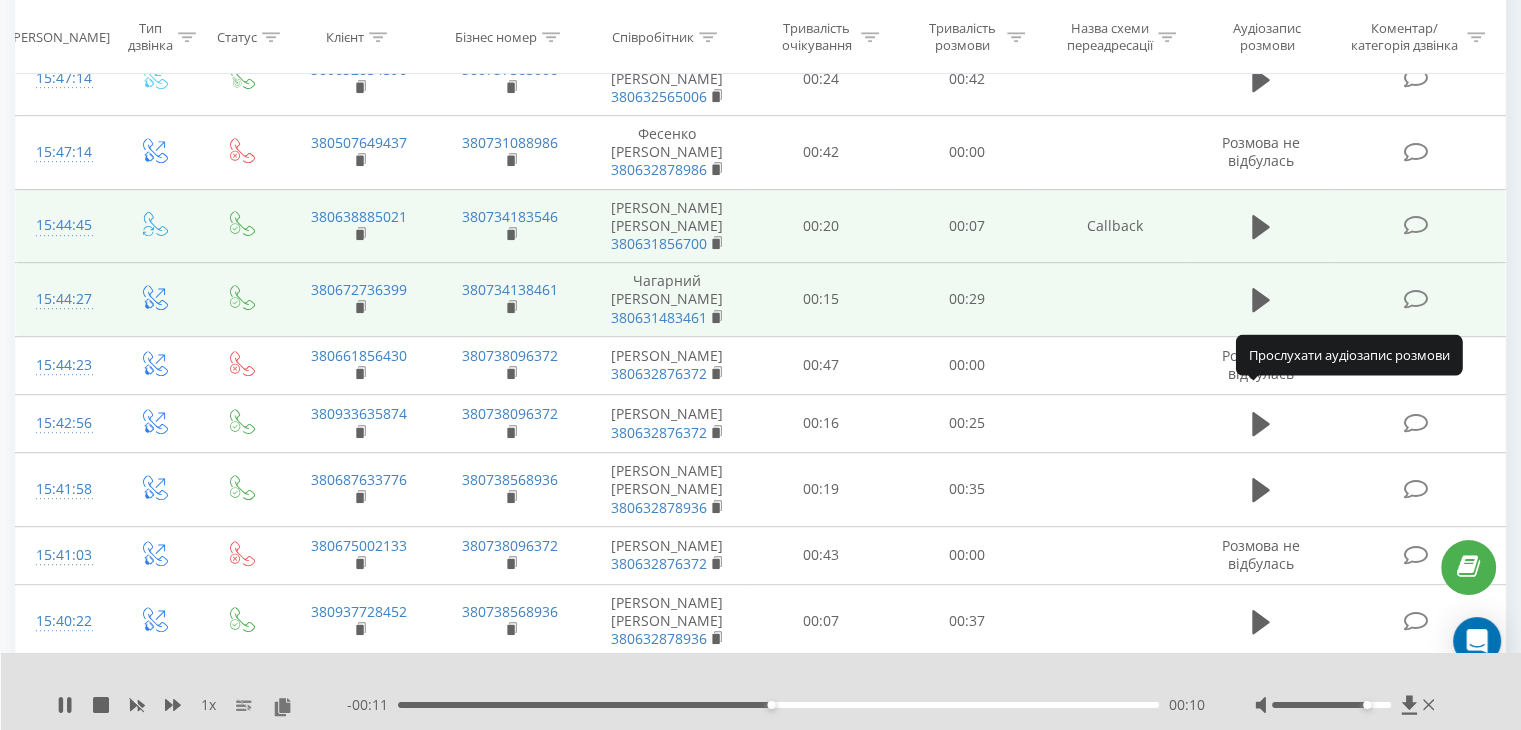 click 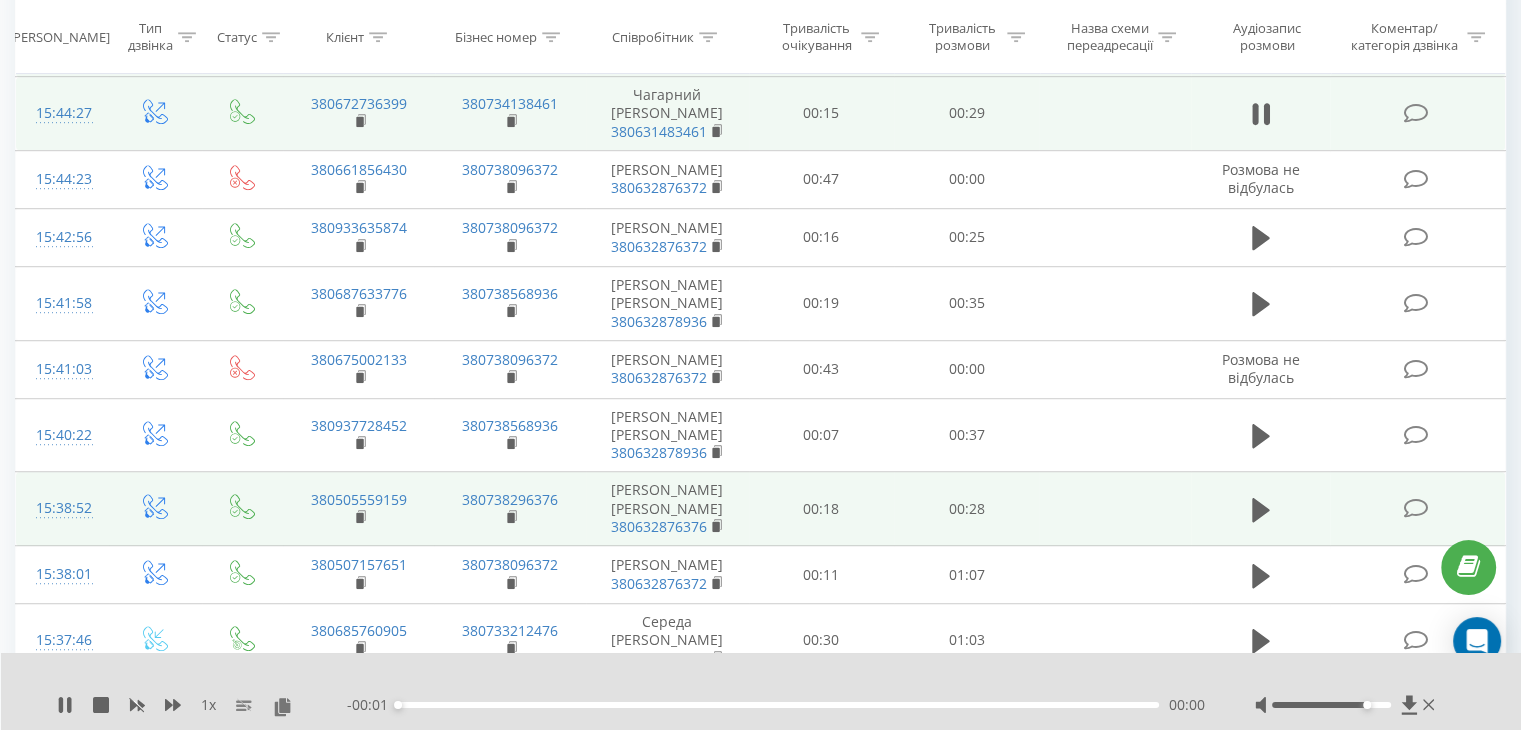 scroll, scrollTop: 1332, scrollLeft: 0, axis: vertical 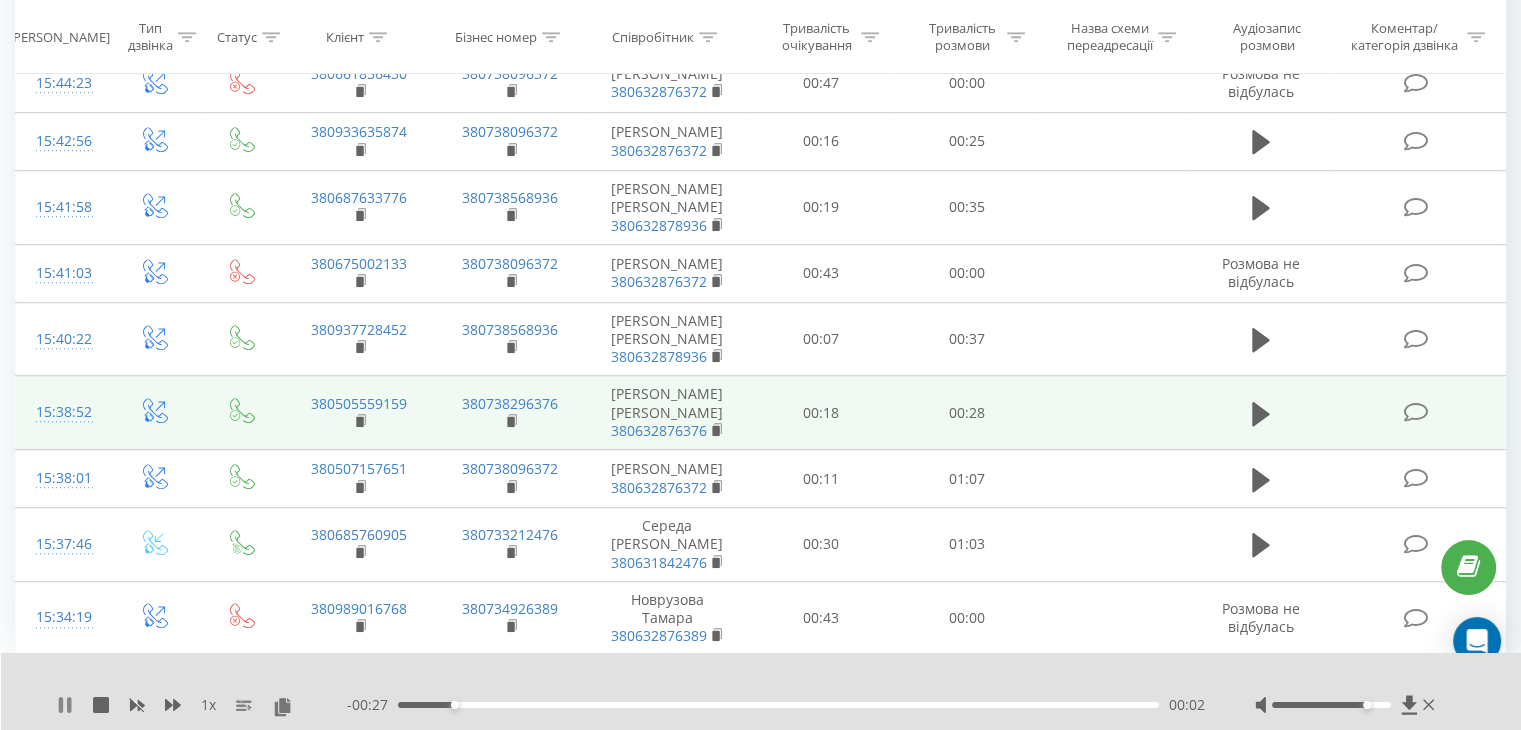 click 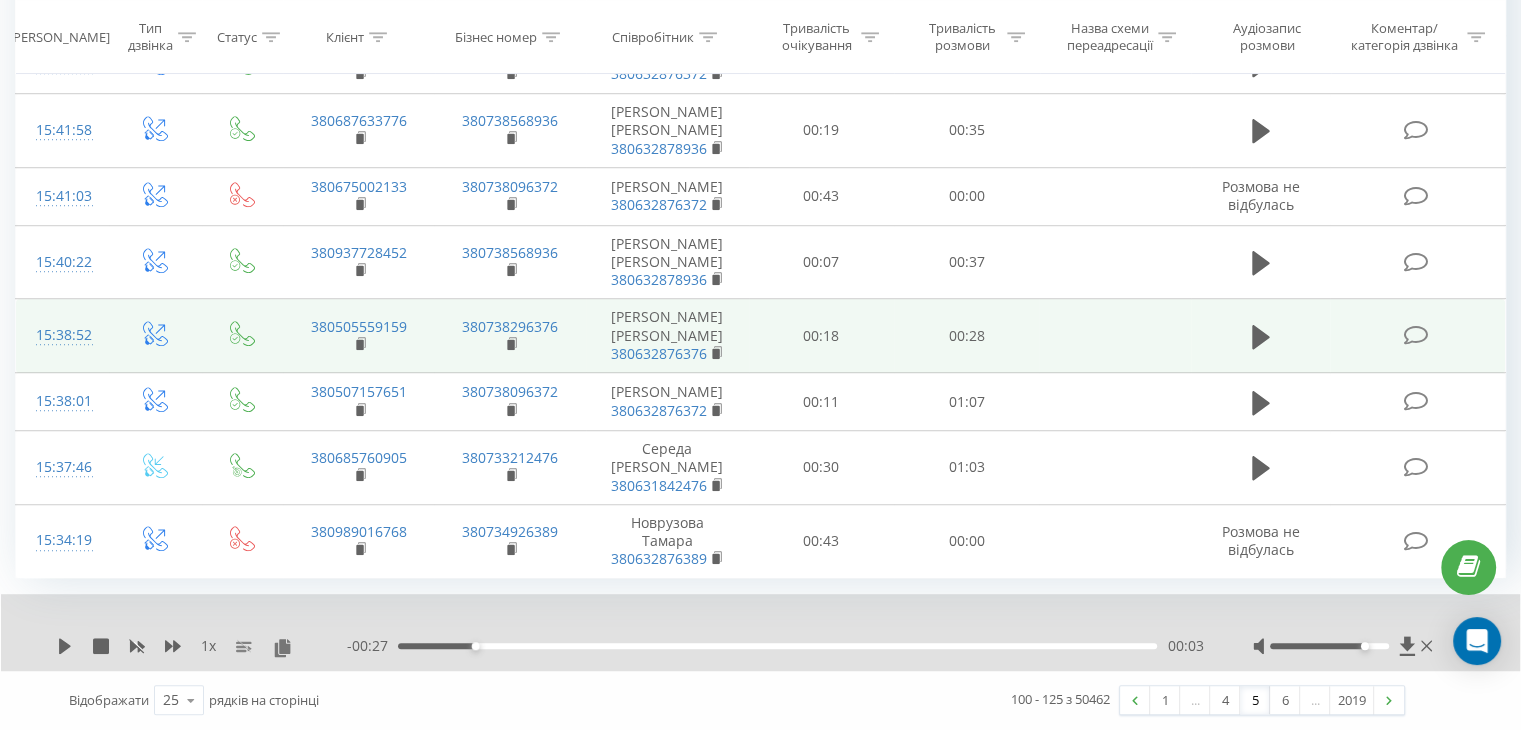 scroll, scrollTop: 1498, scrollLeft: 0, axis: vertical 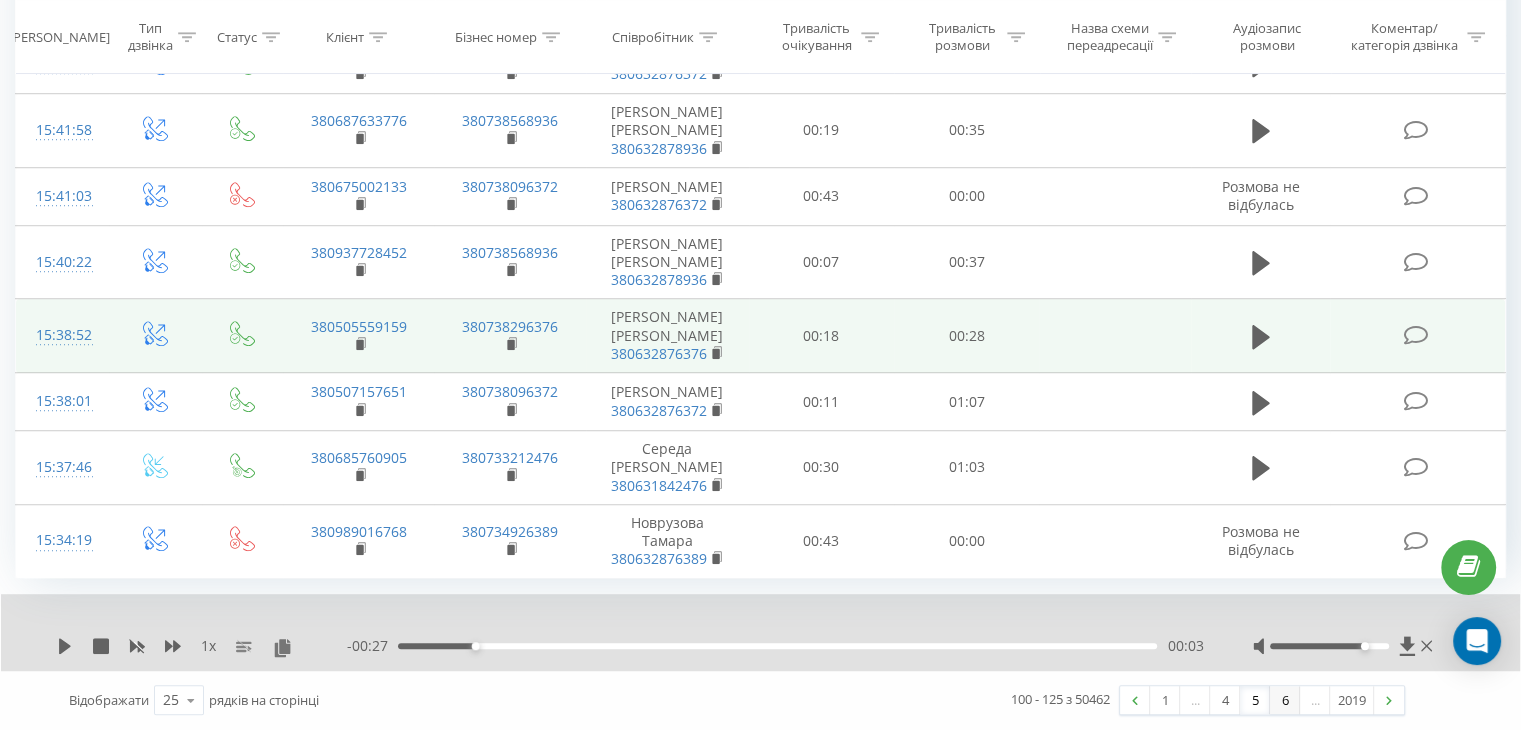 click on "6" at bounding box center (1285, 700) 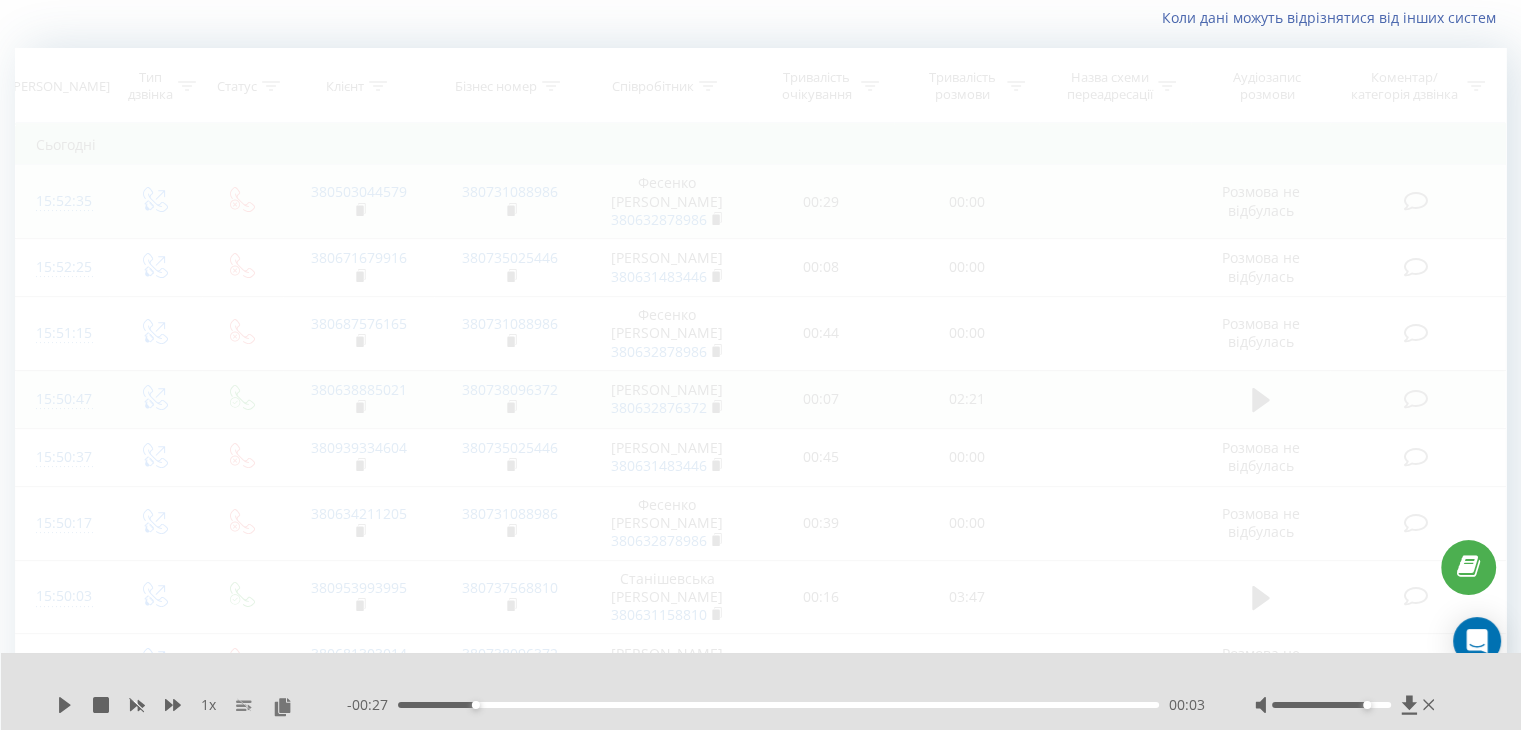 scroll, scrollTop: 132, scrollLeft: 0, axis: vertical 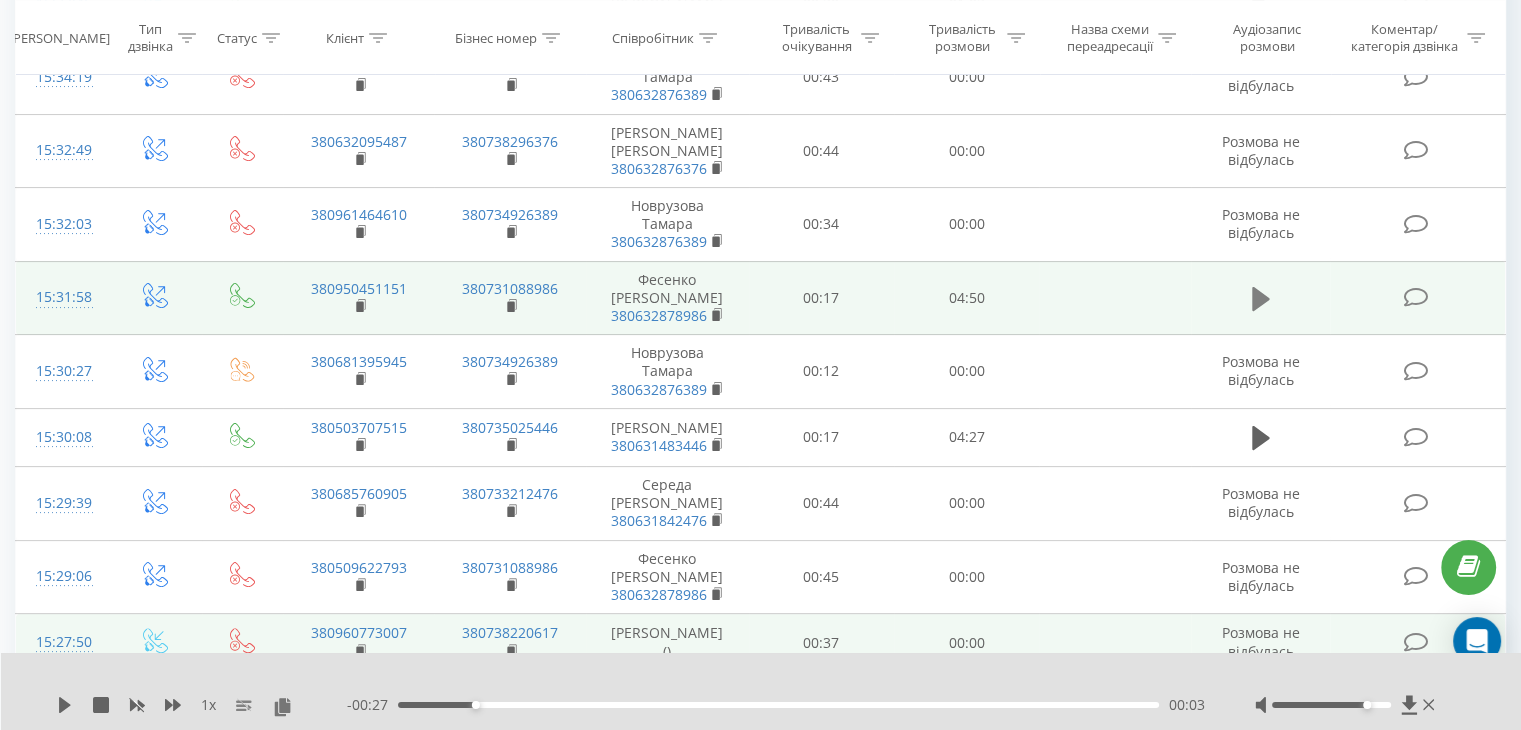 click at bounding box center [1261, 299] 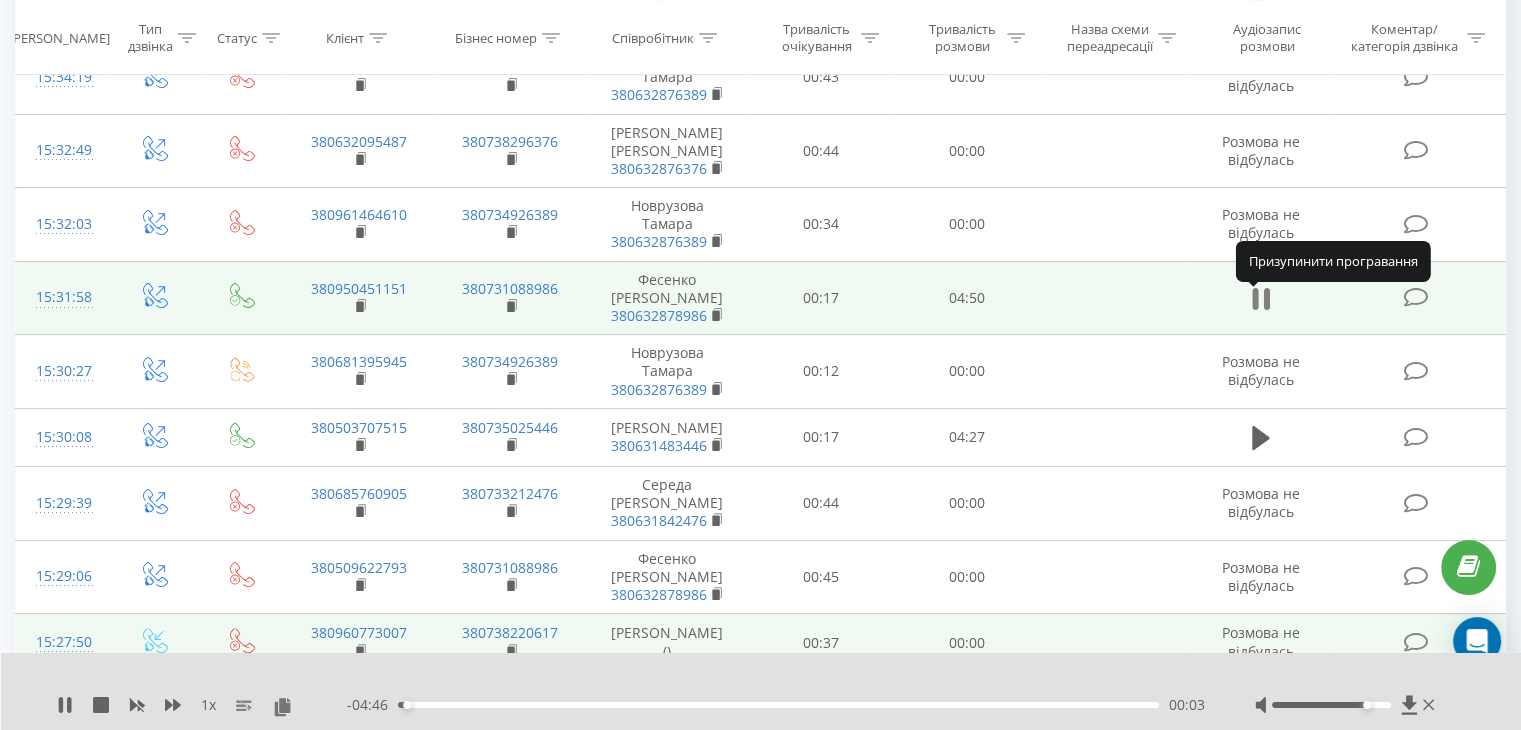 click 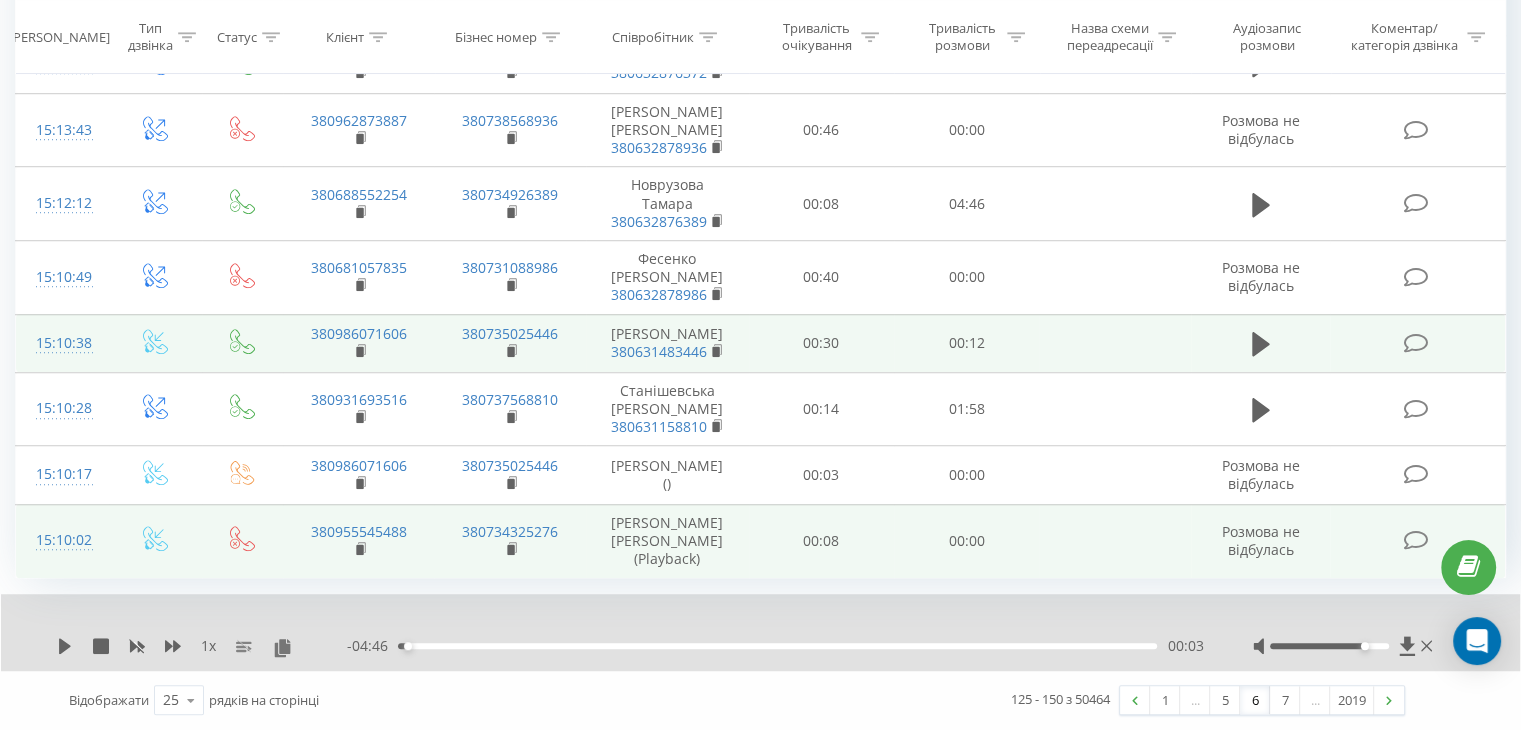 scroll, scrollTop: 1456, scrollLeft: 0, axis: vertical 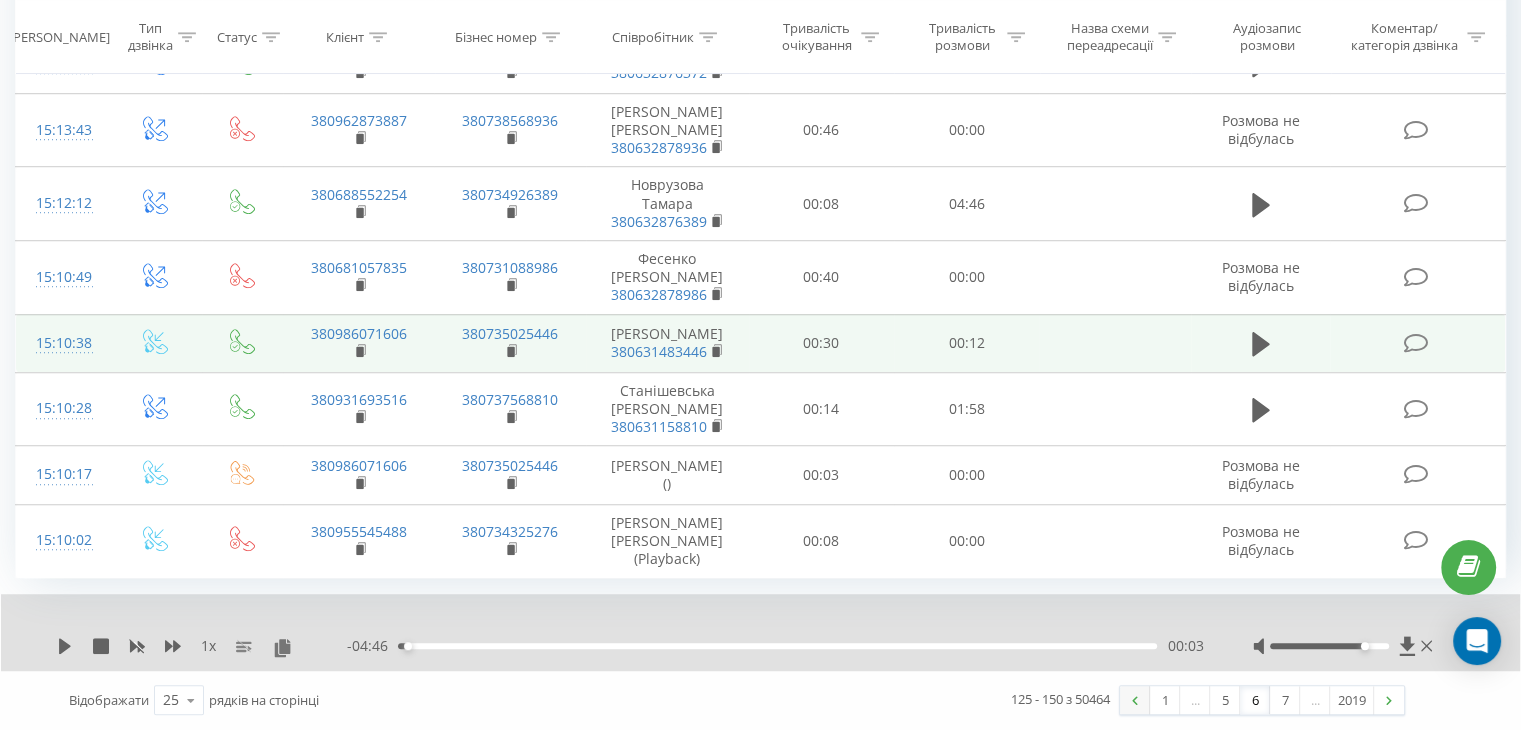 click at bounding box center [1135, 700] 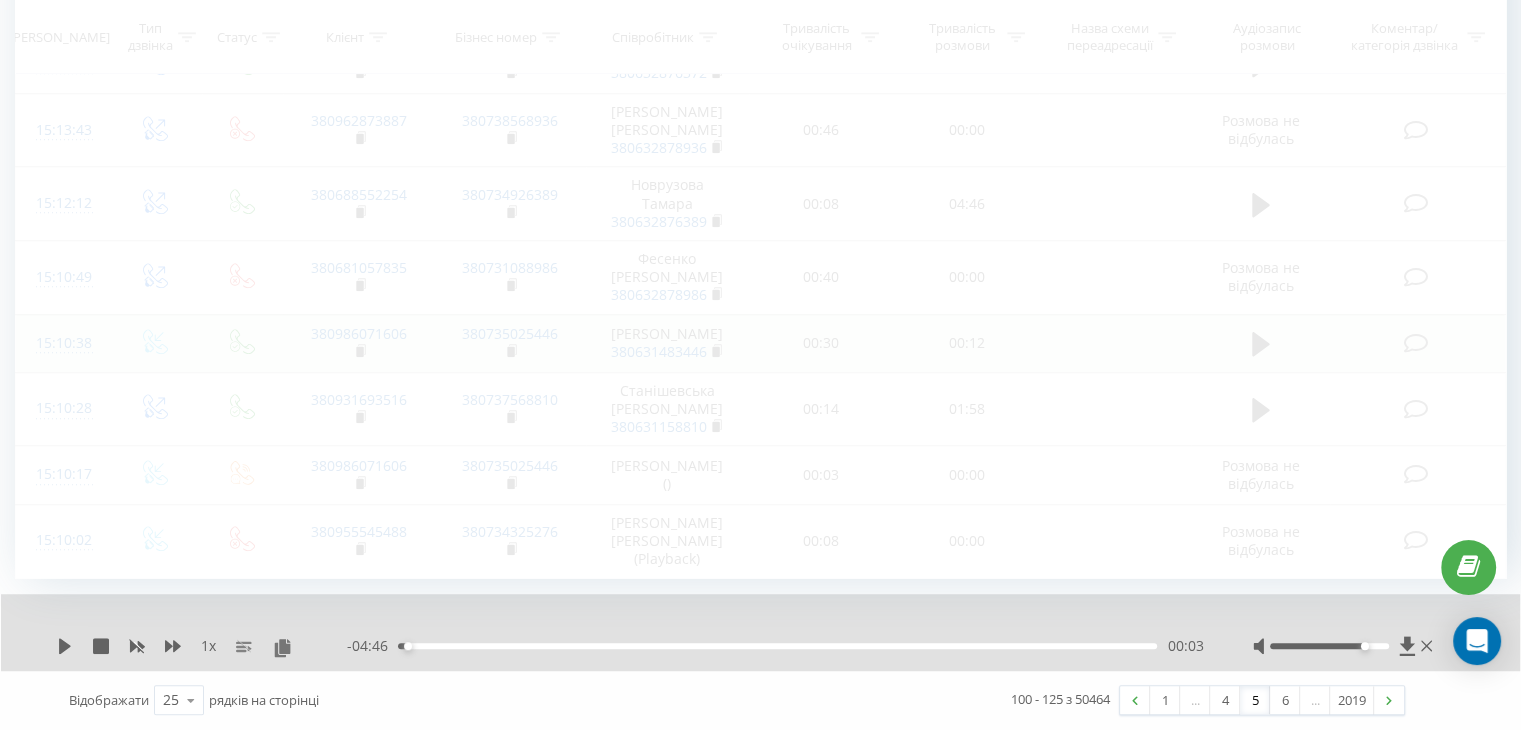 scroll, scrollTop: 1456, scrollLeft: 0, axis: vertical 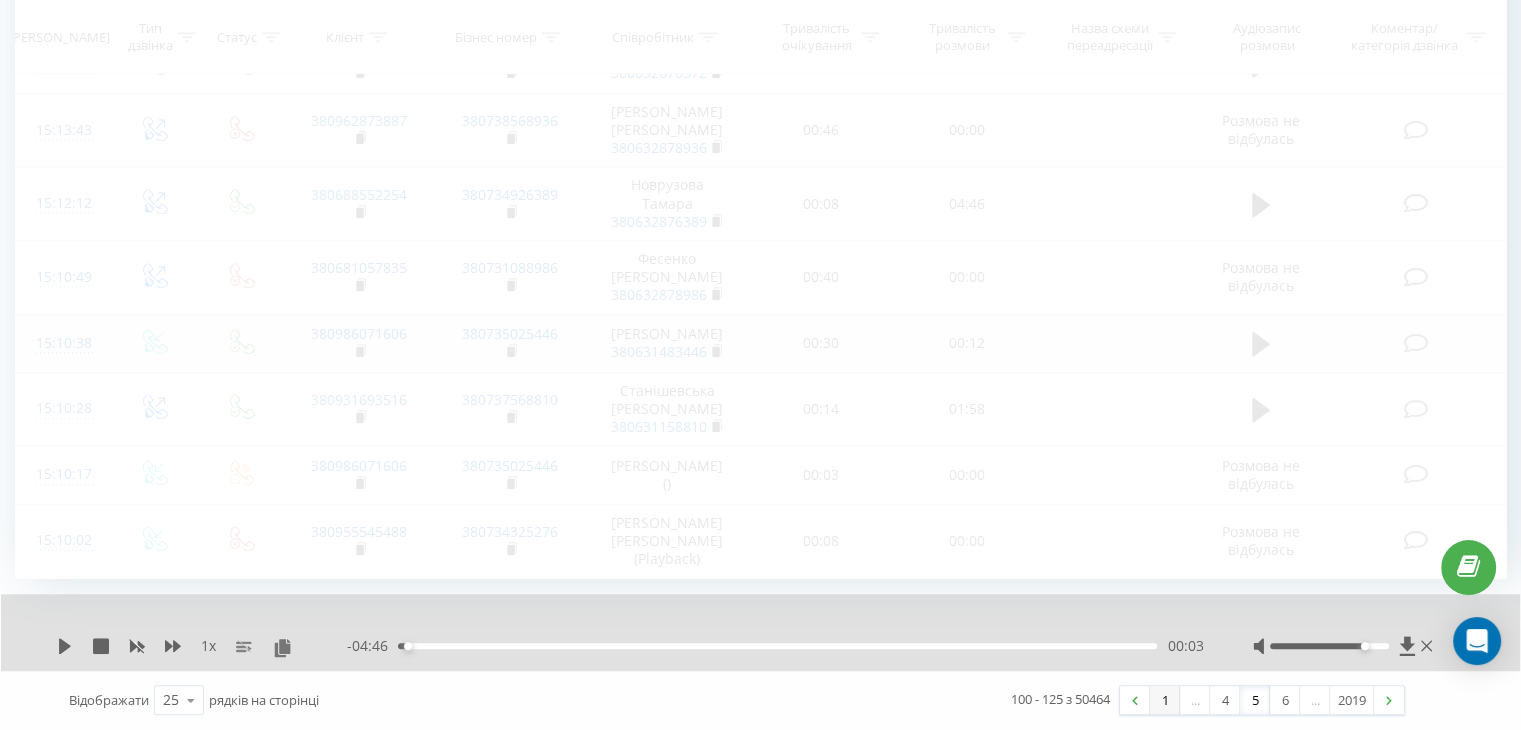 click on "1" at bounding box center (1165, 700) 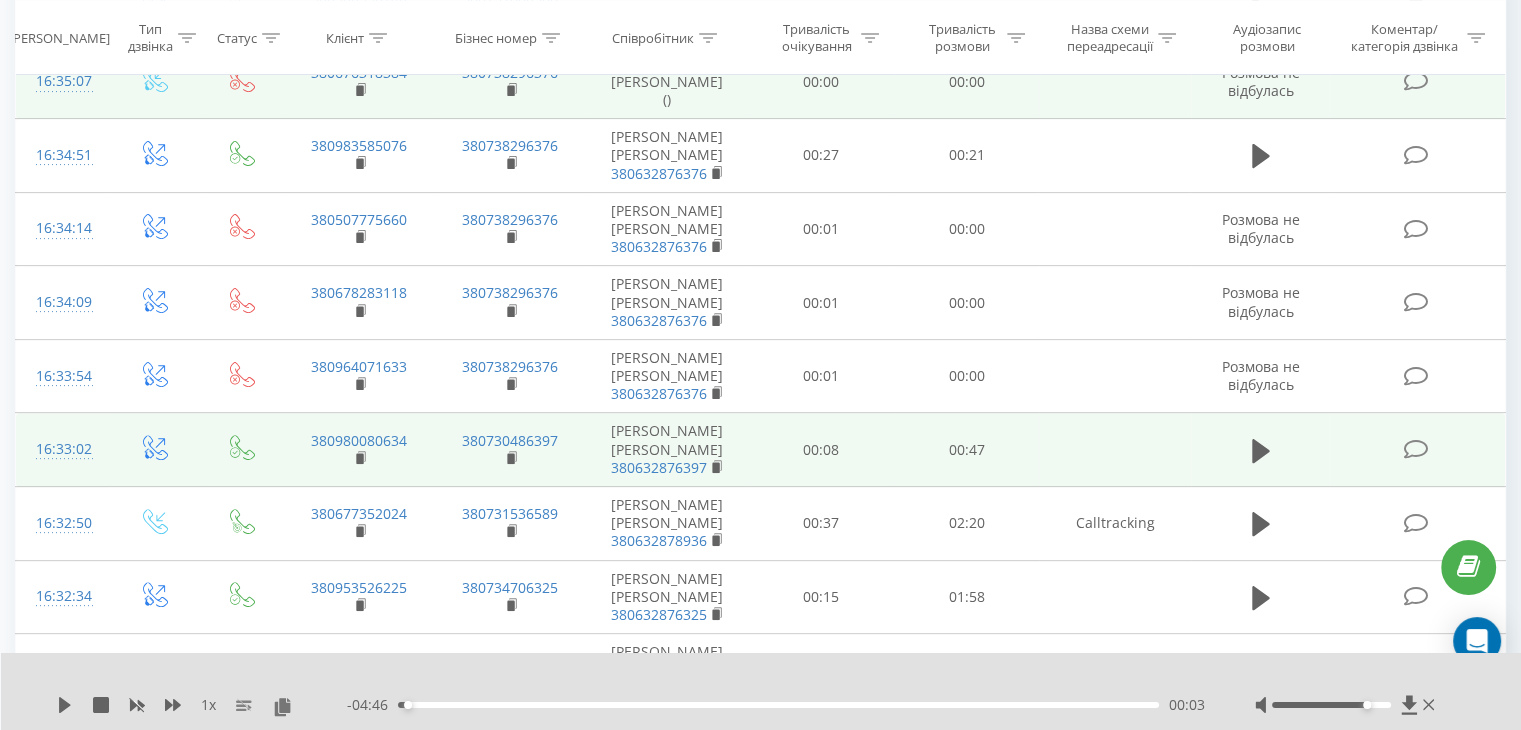 scroll, scrollTop: 48, scrollLeft: 0, axis: vertical 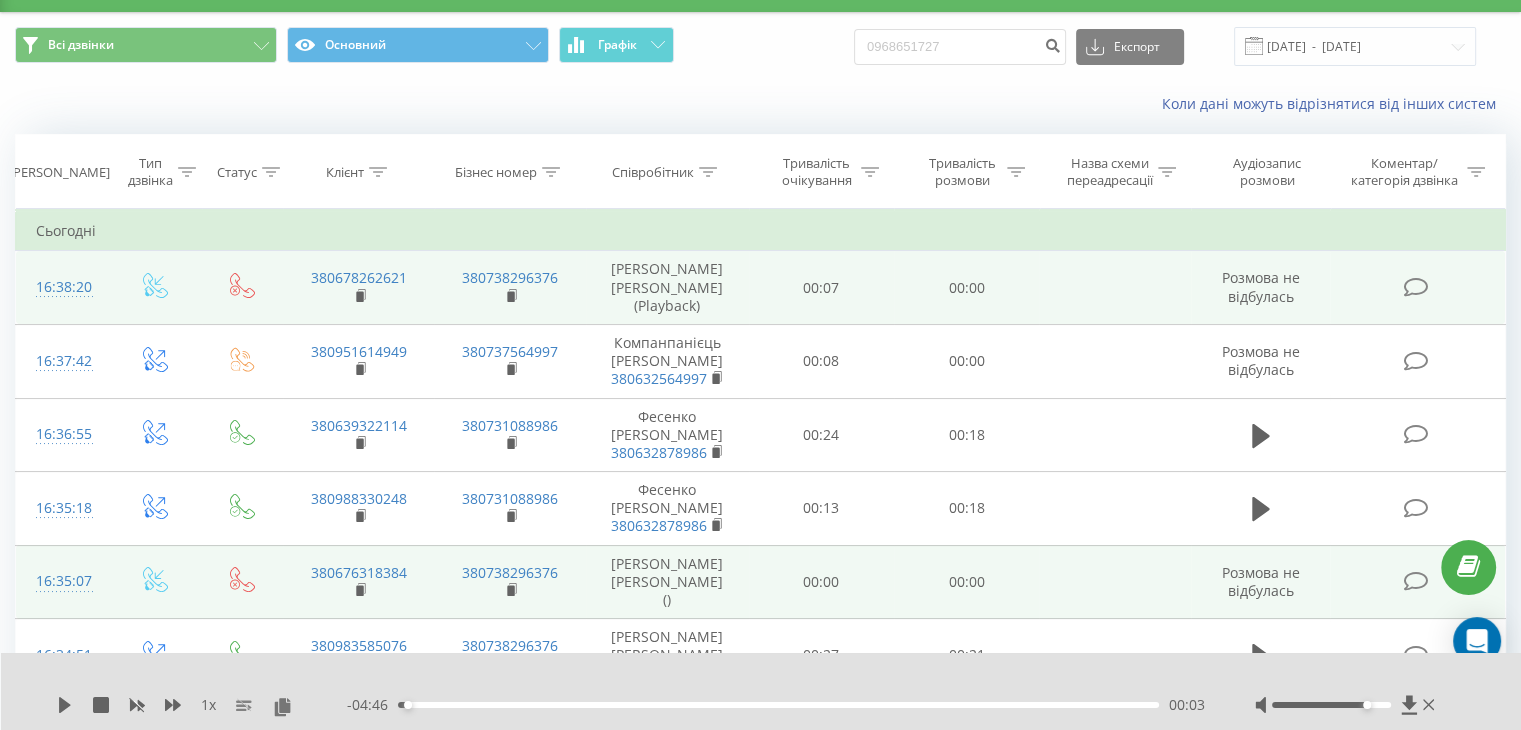 click at bounding box center (708, 172) 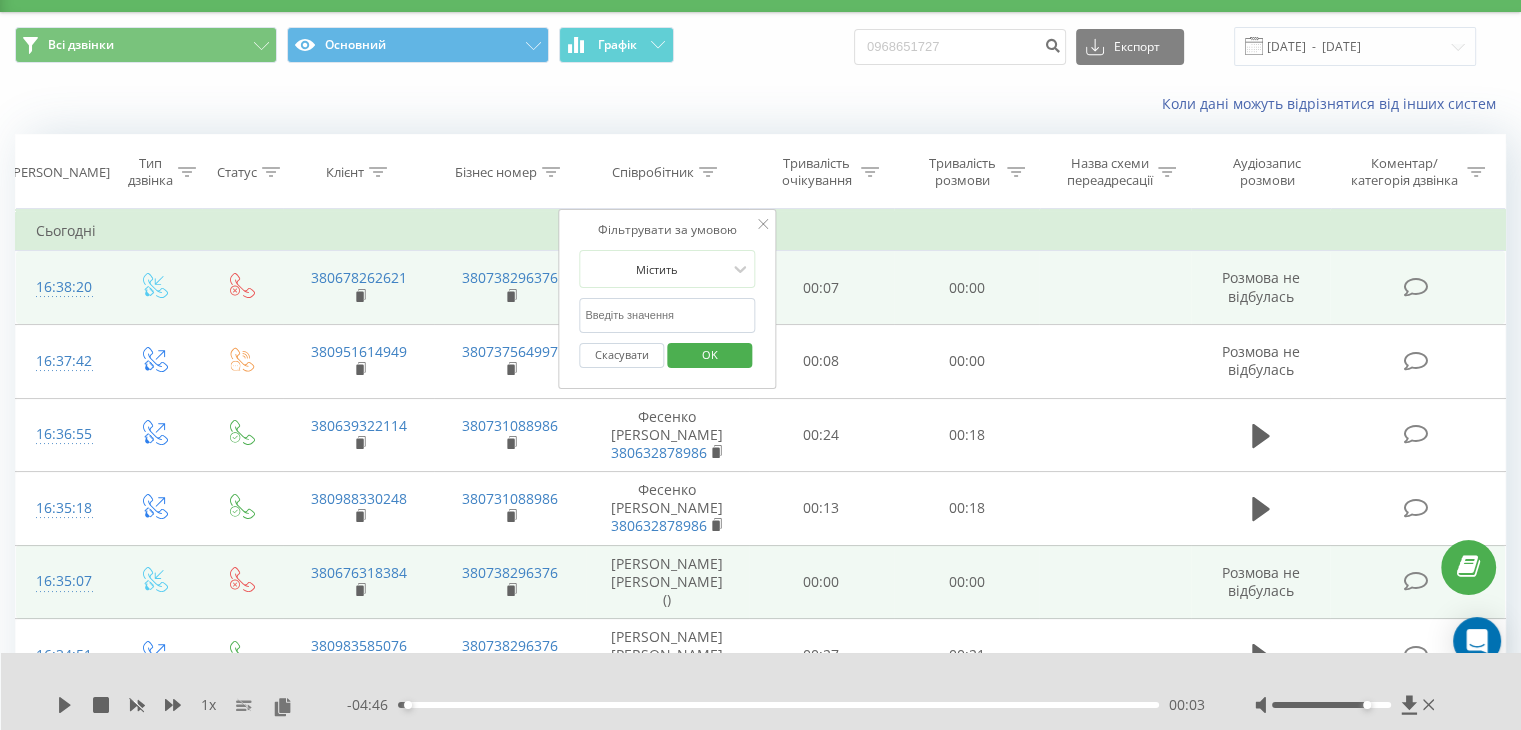 click at bounding box center (667, 315) 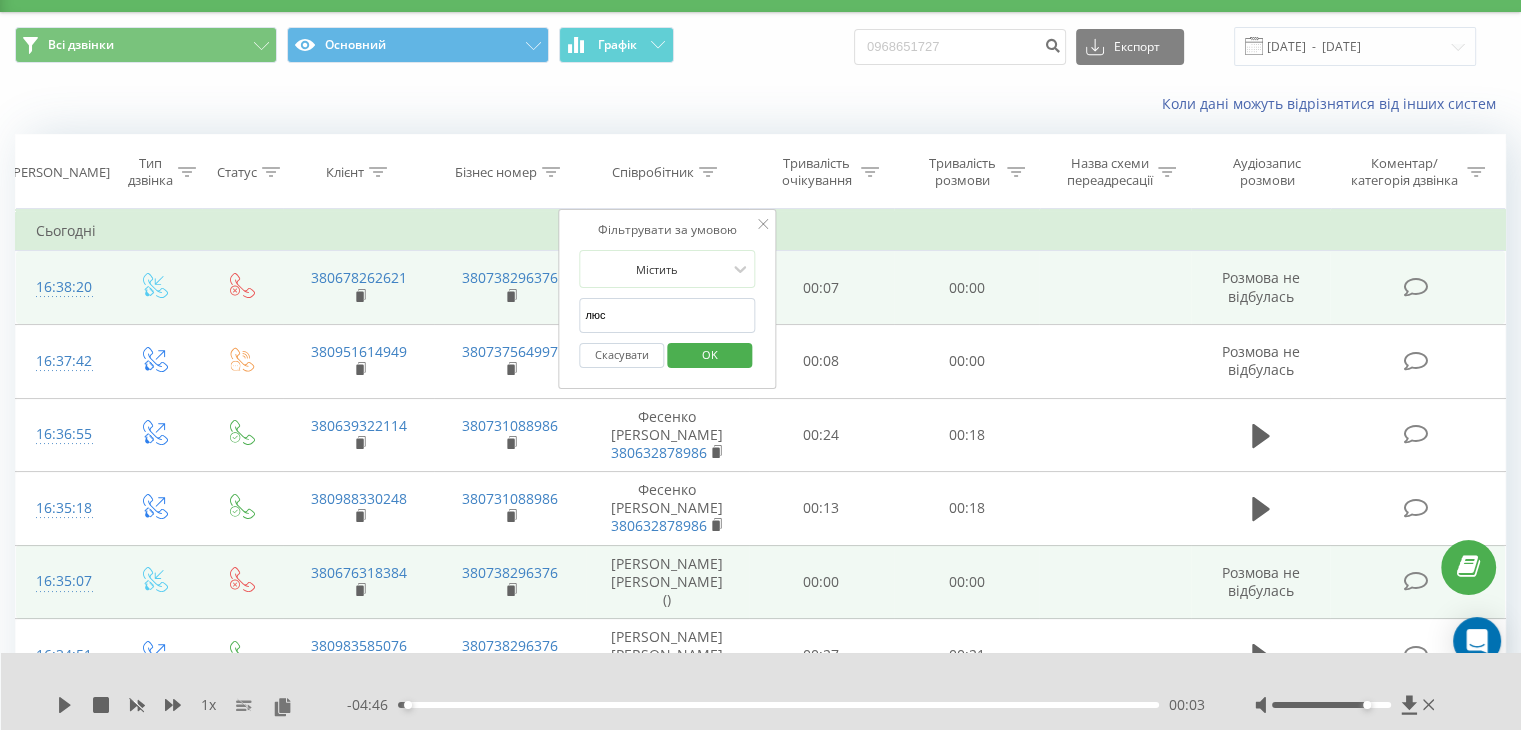 type on "люсі" 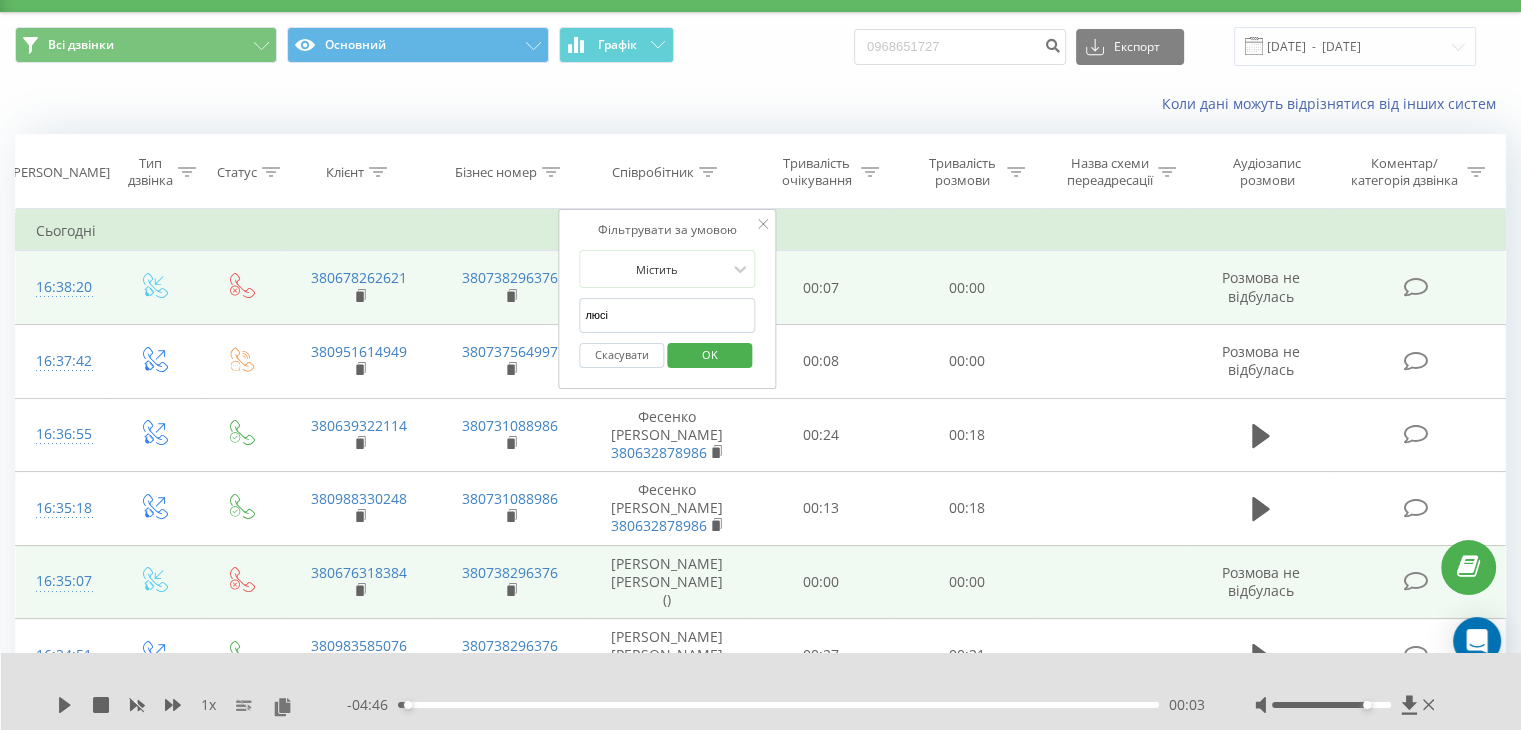 click on "OK" at bounding box center [709, 355] 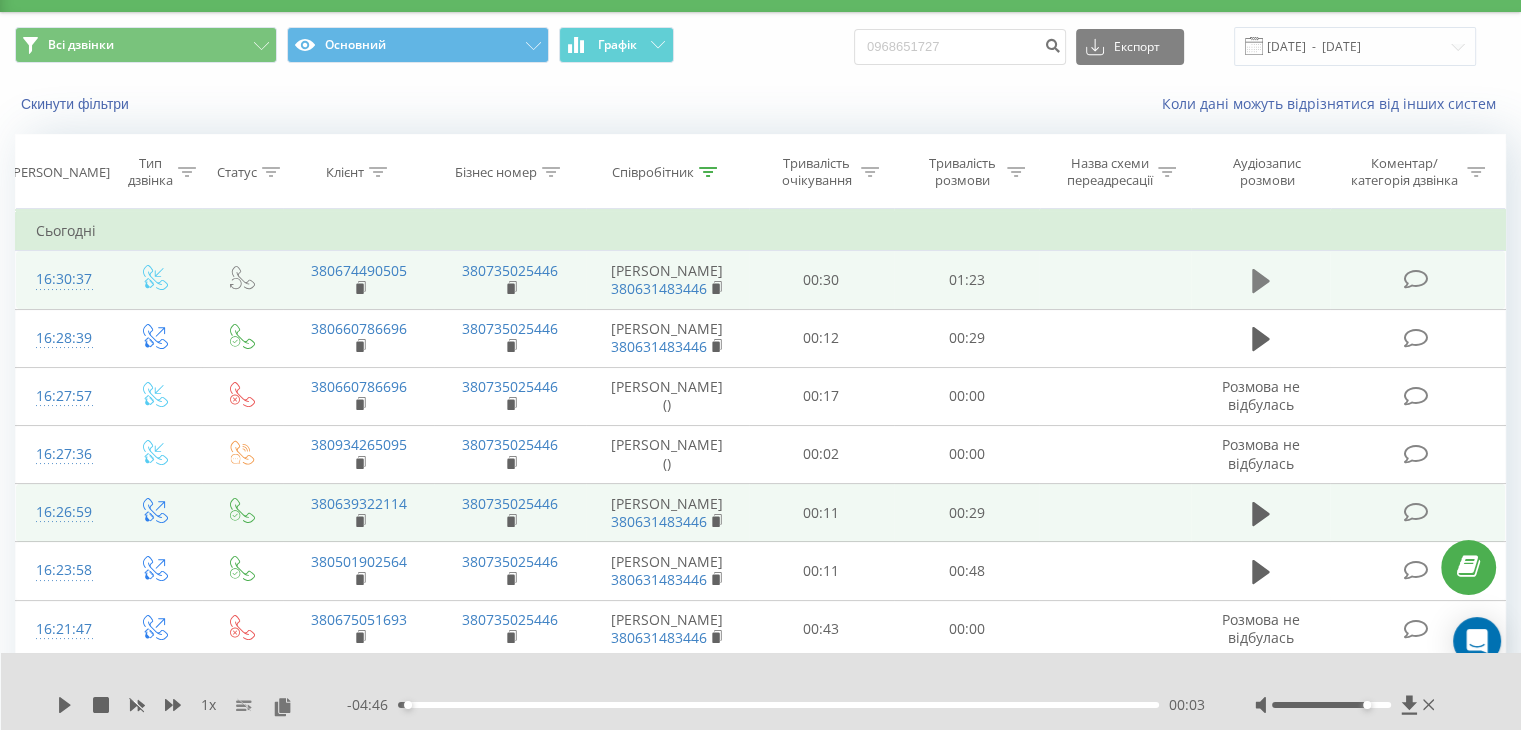 click 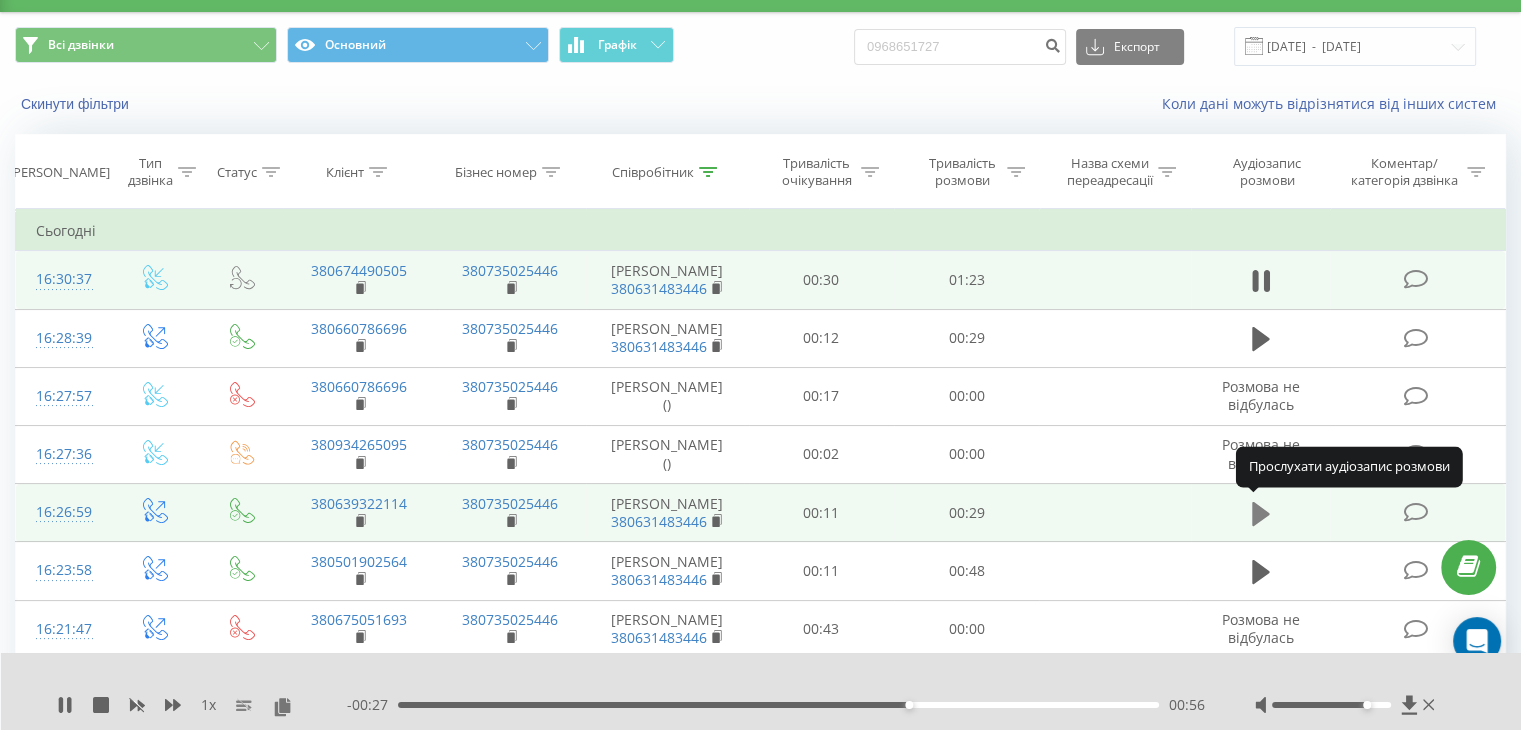 click 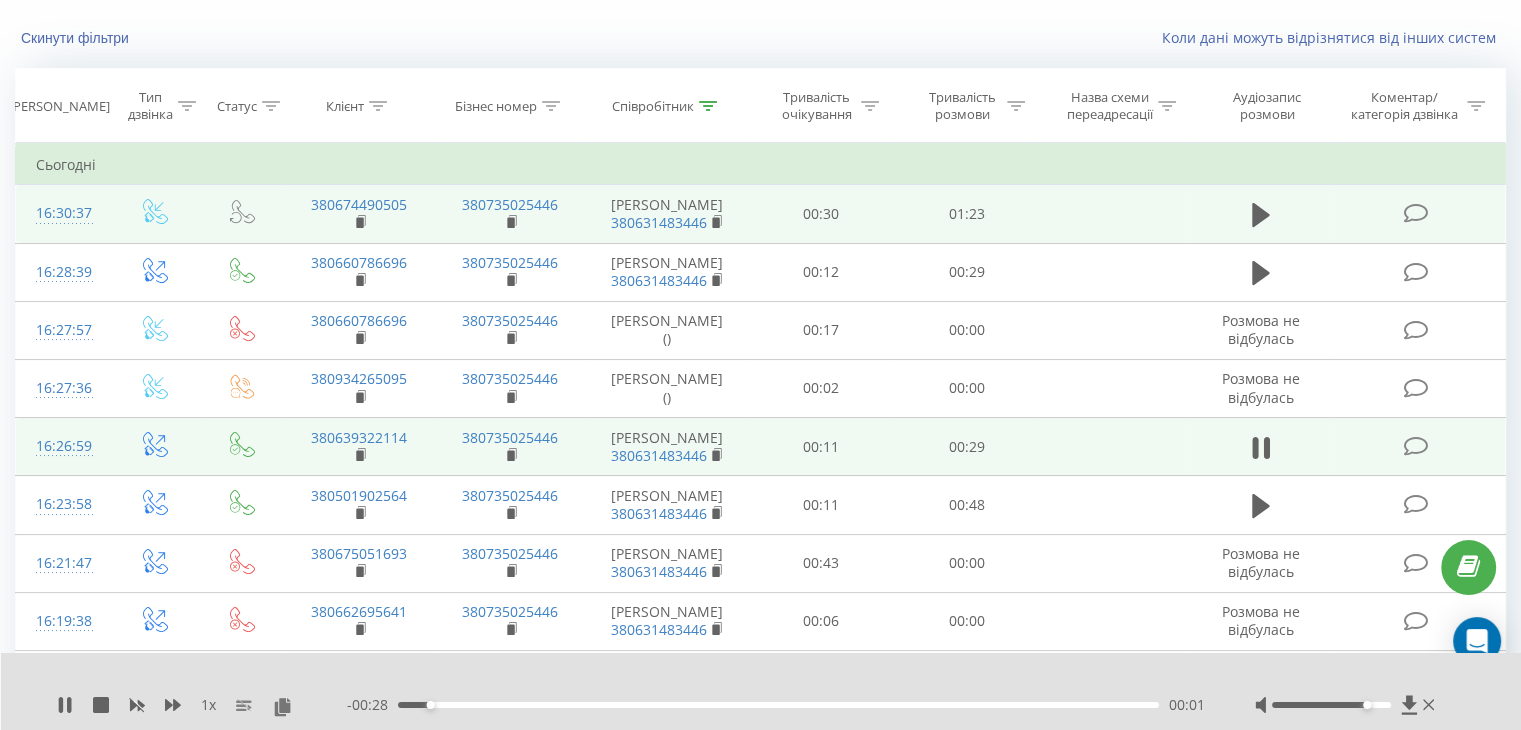 scroll, scrollTop: 148, scrollLeft: 0, axis: vertical 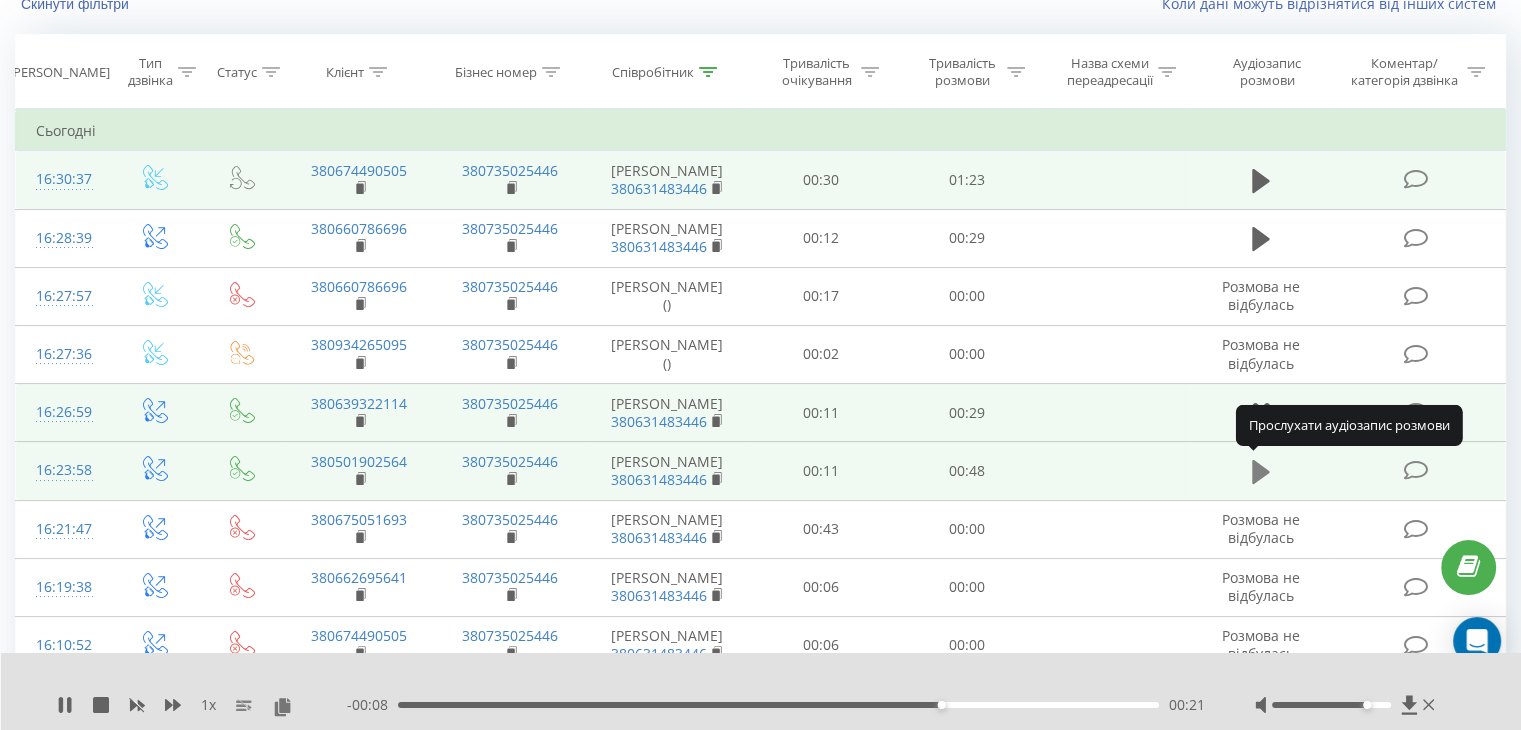 click 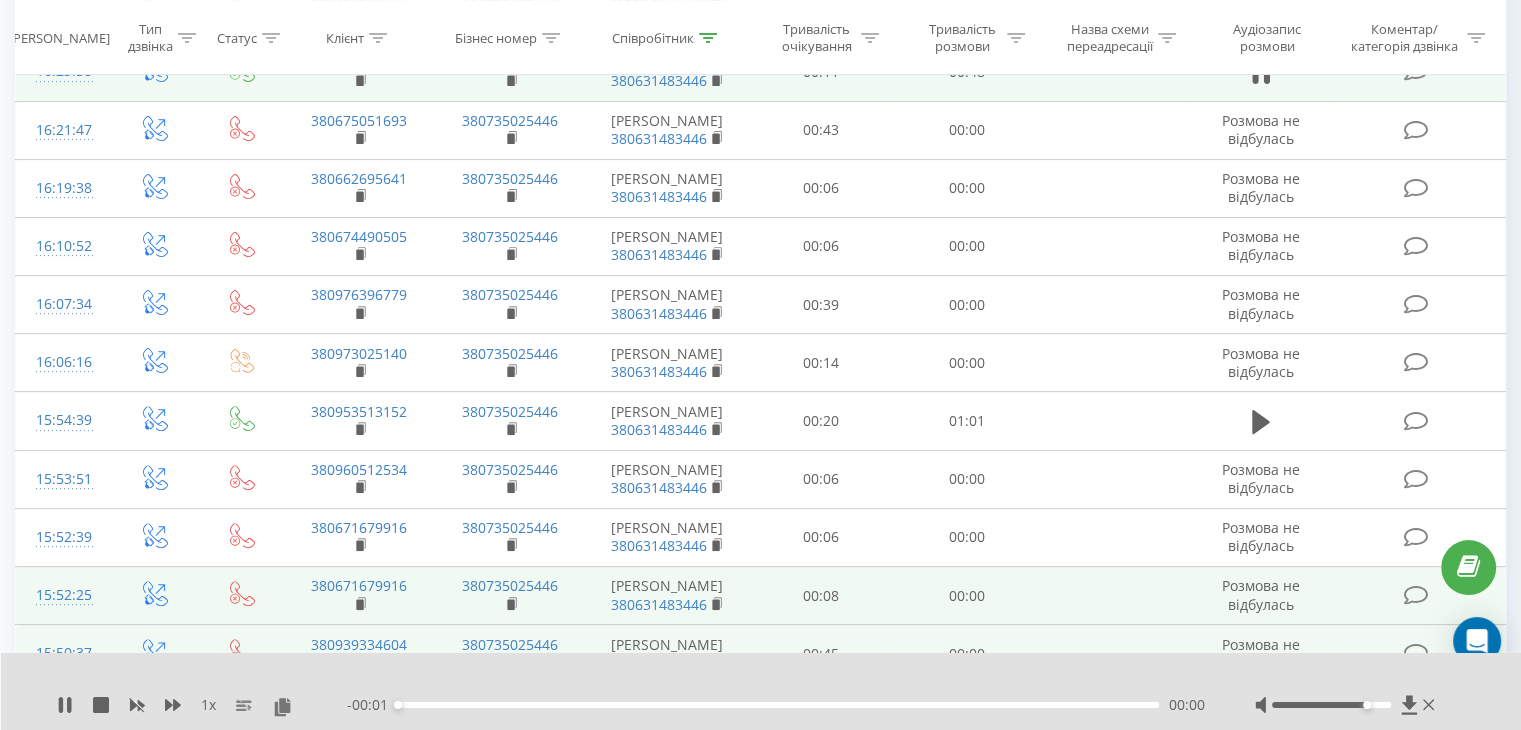 scroll, scrollTop: 548, scrollLeft: 0, axis: vertical 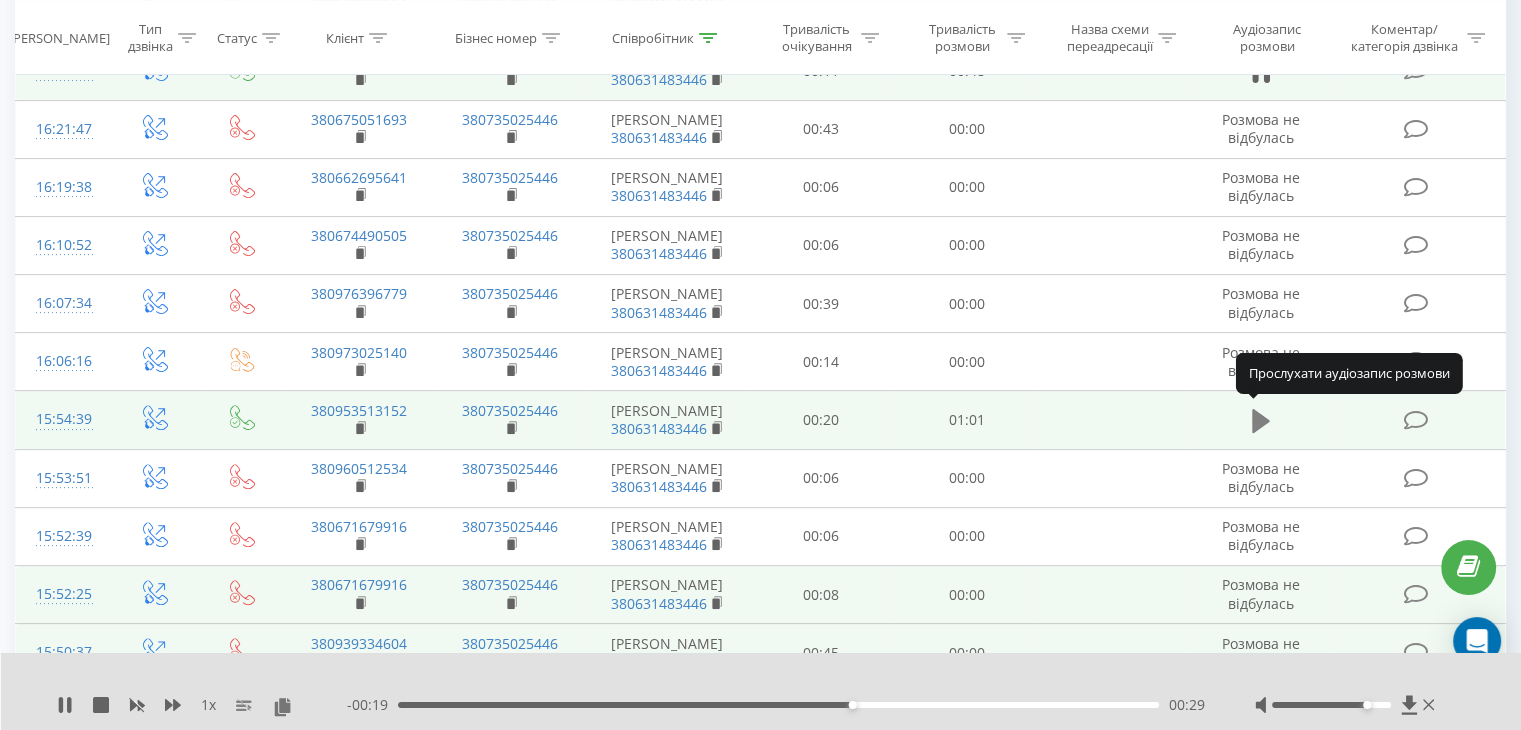 click 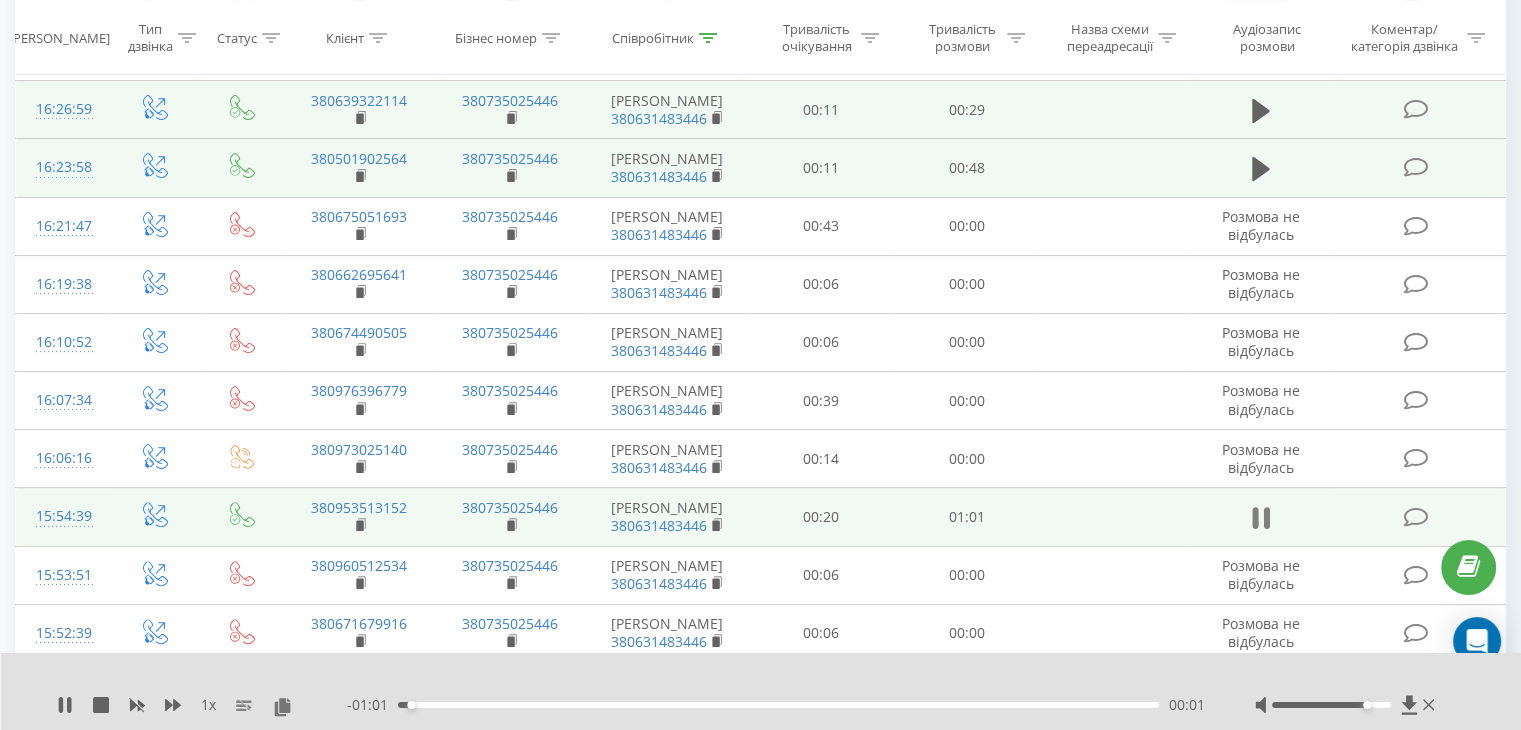 scroll, scrollTop: 448, scrollLeft: 0, axis: vertical 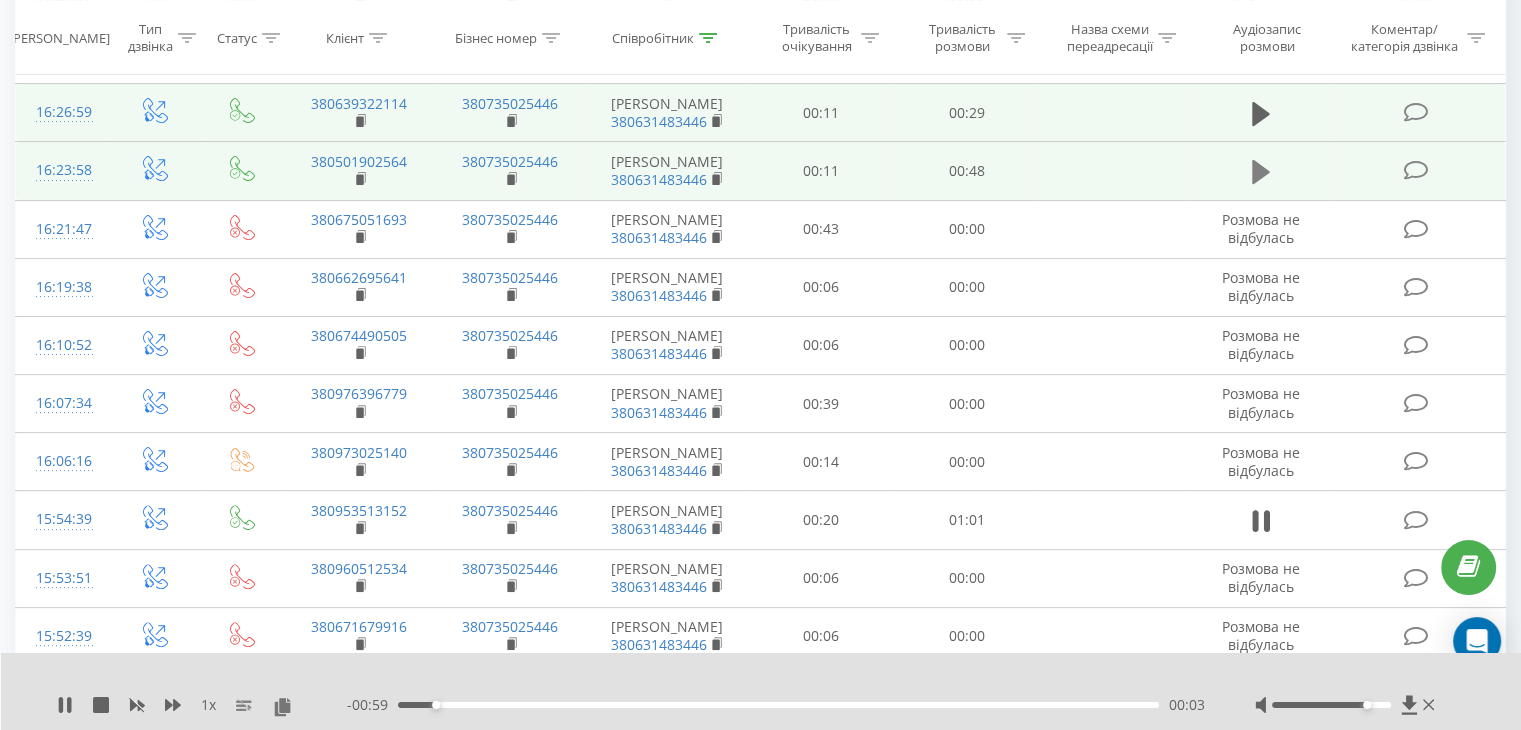 click 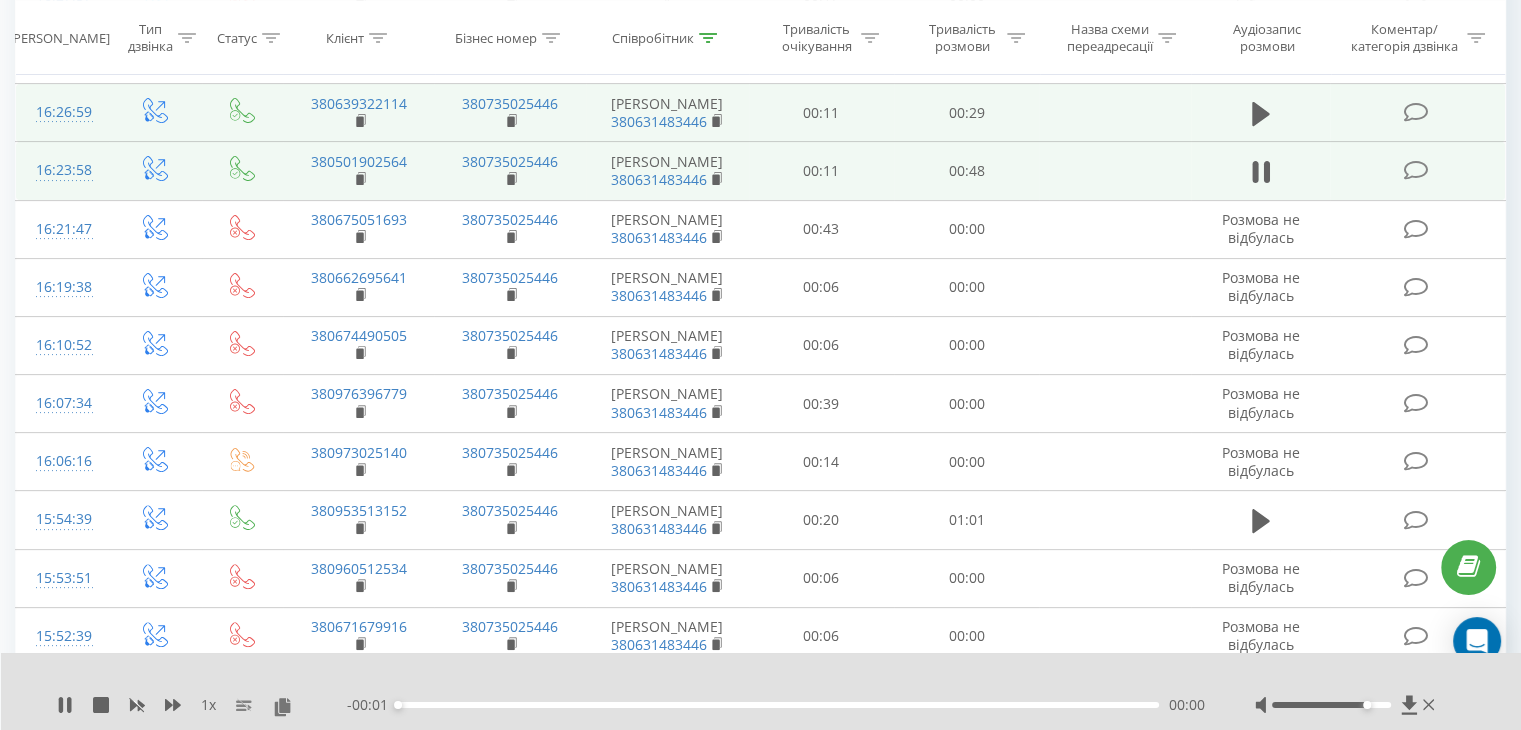 click on "- 00:01 00:00   00:00" at bounding box center (776, 705) 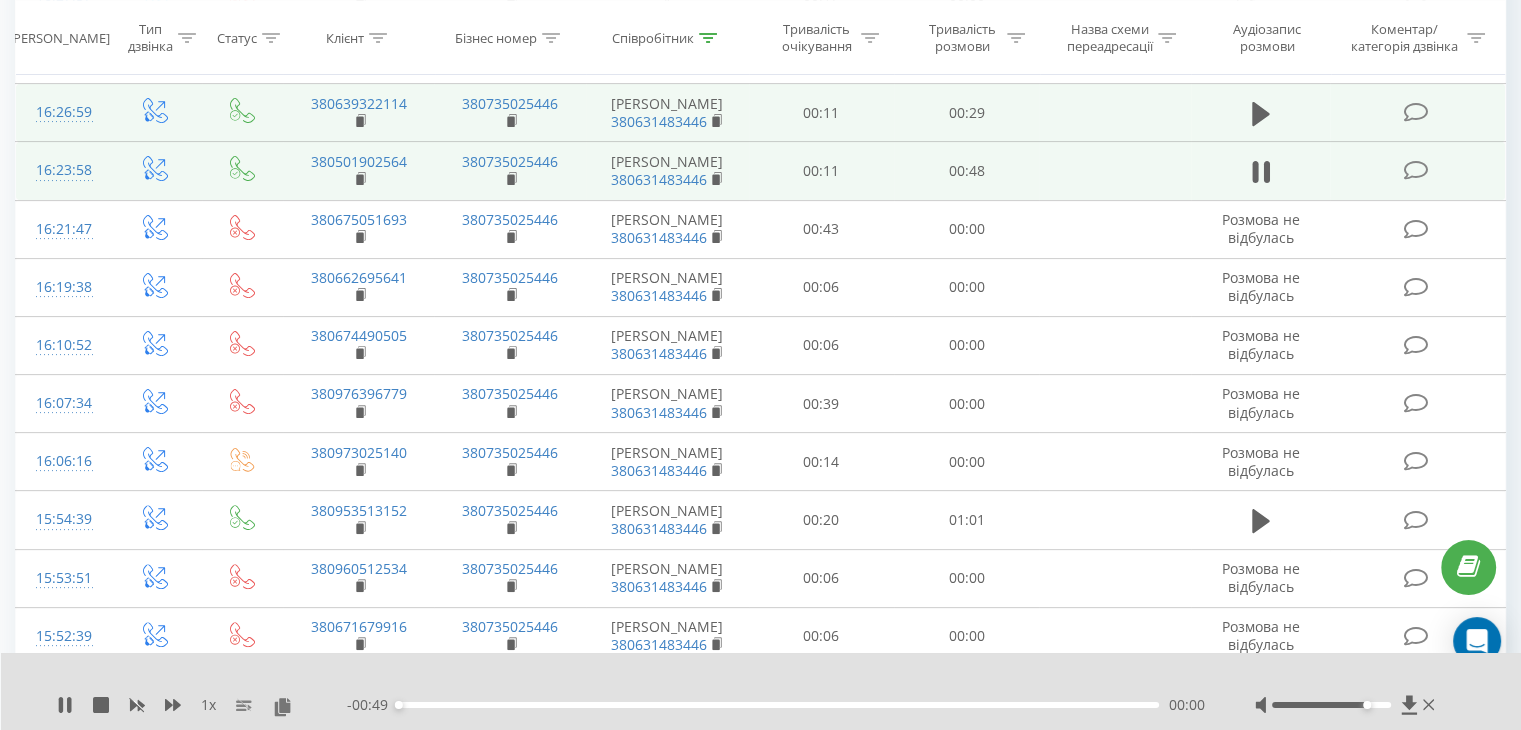click on "- 00:49 00:00   00:00" at bounding box center [776, 705] 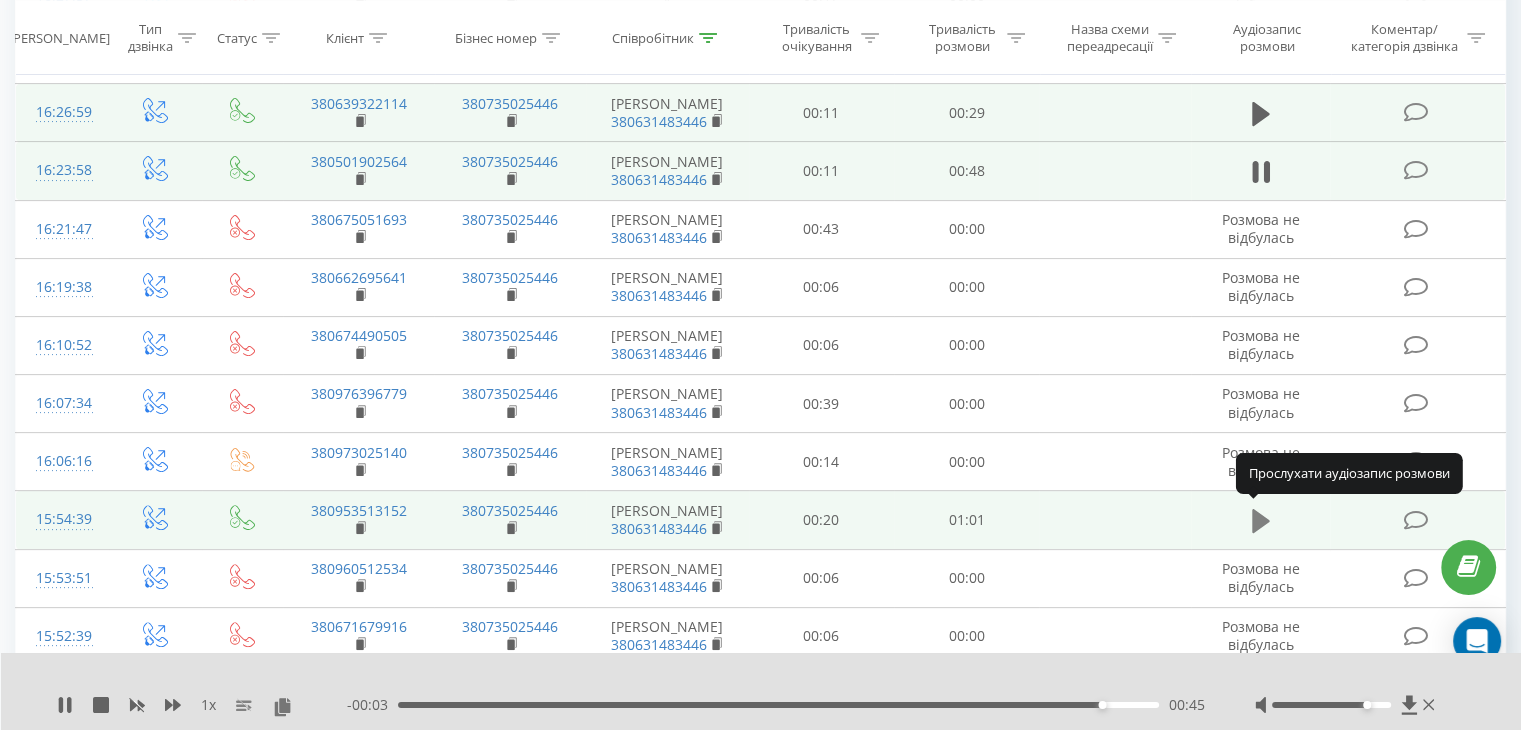 click 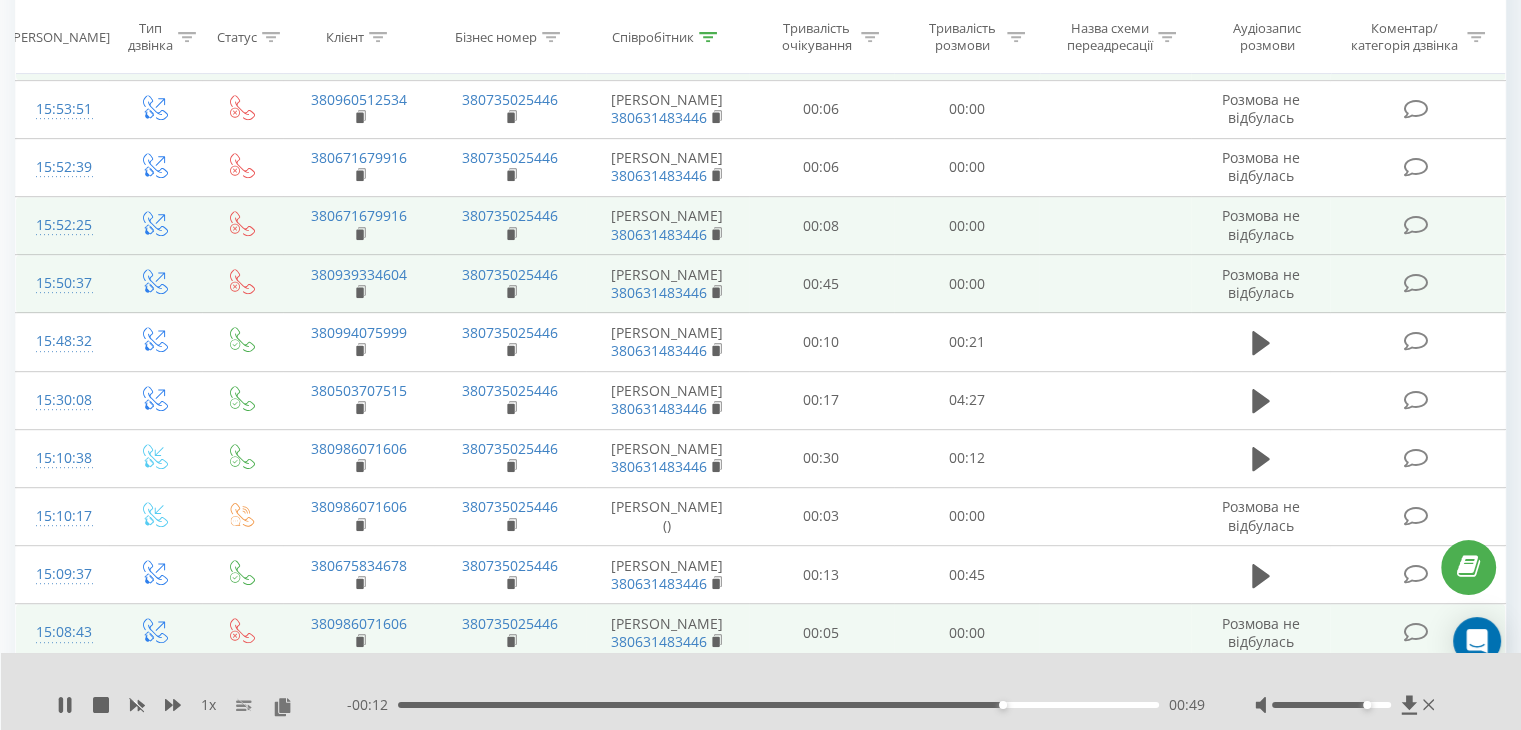 scroll, scrollTop: 1048, scrollLeft: 0, axis: vertical 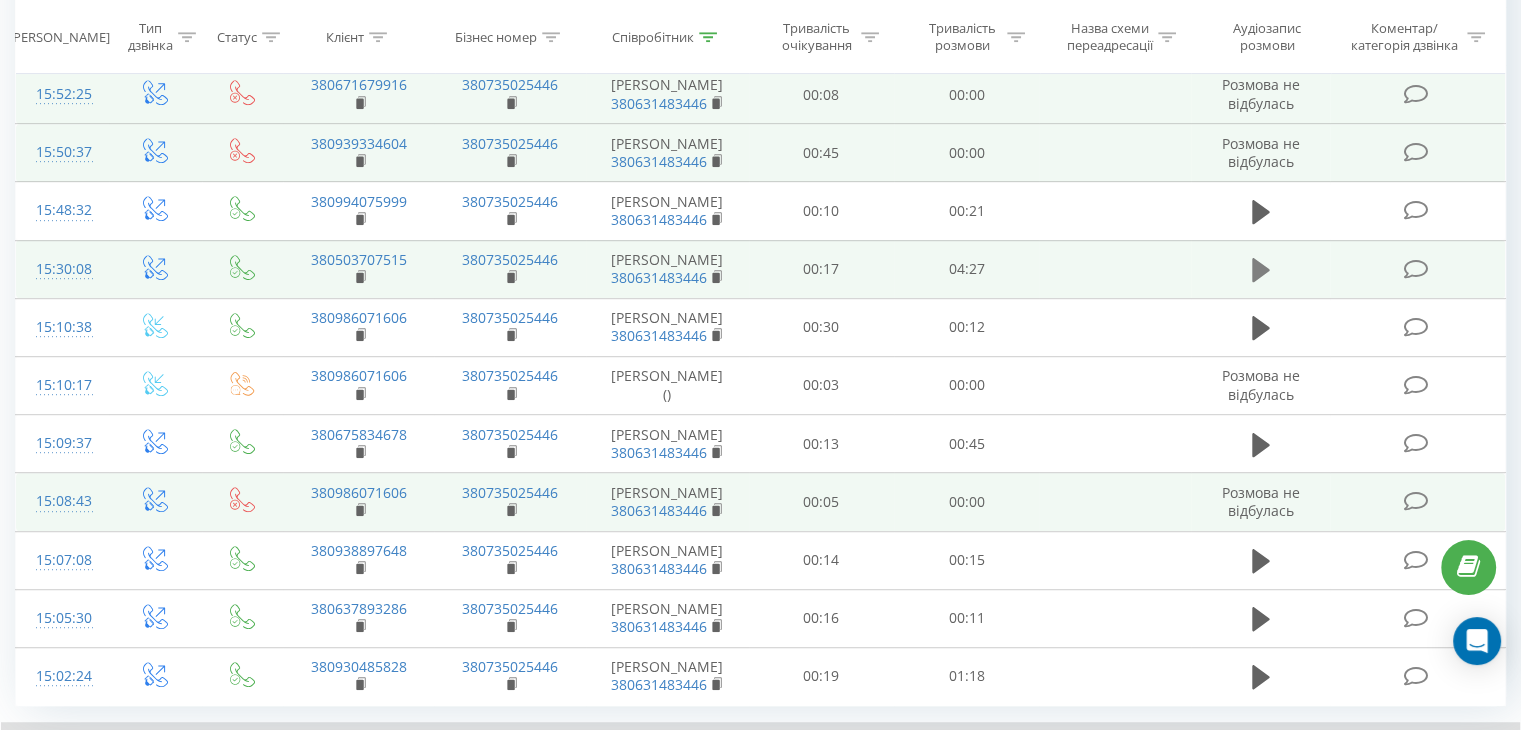 click 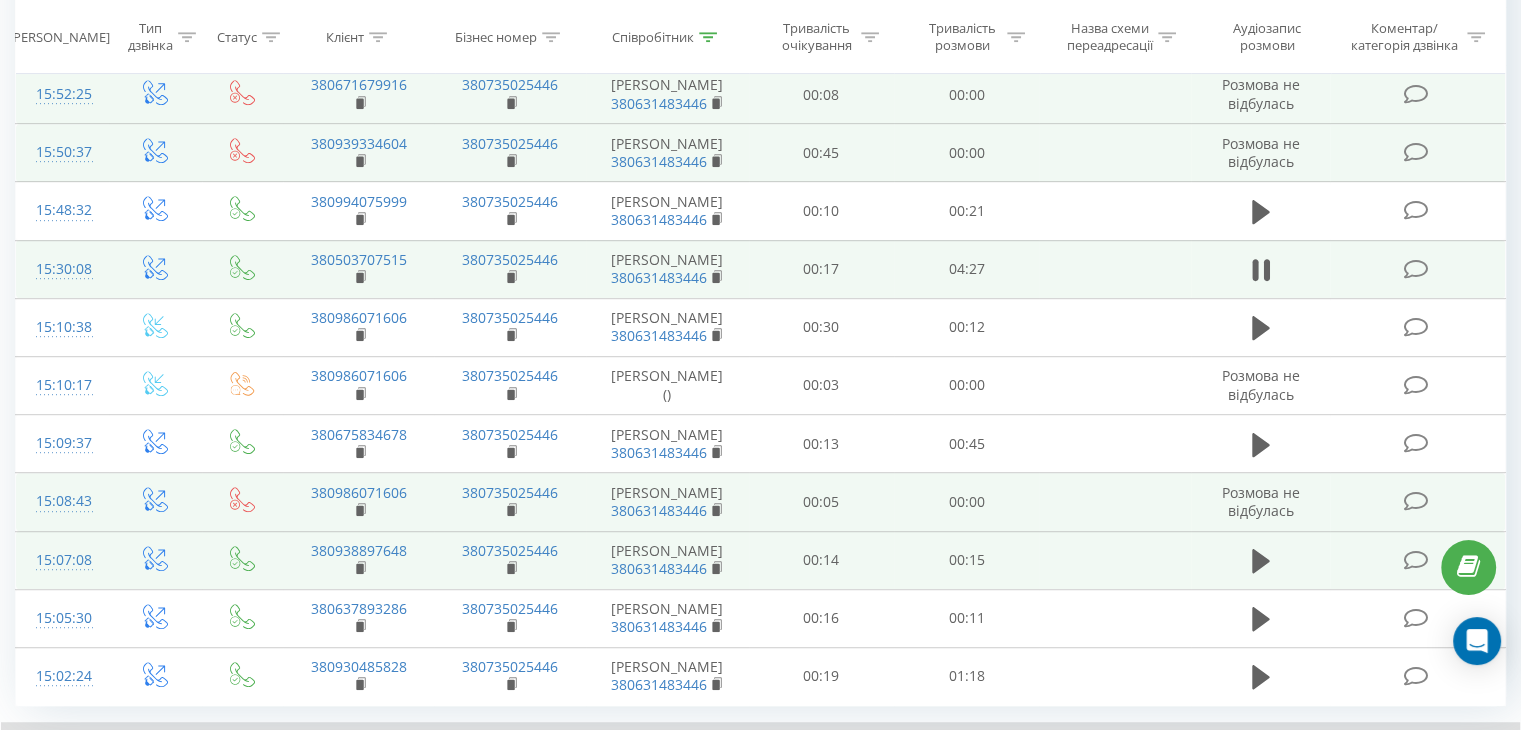 scroll, scrollTop: 1170, scrollLeft: 0, axis: vertical 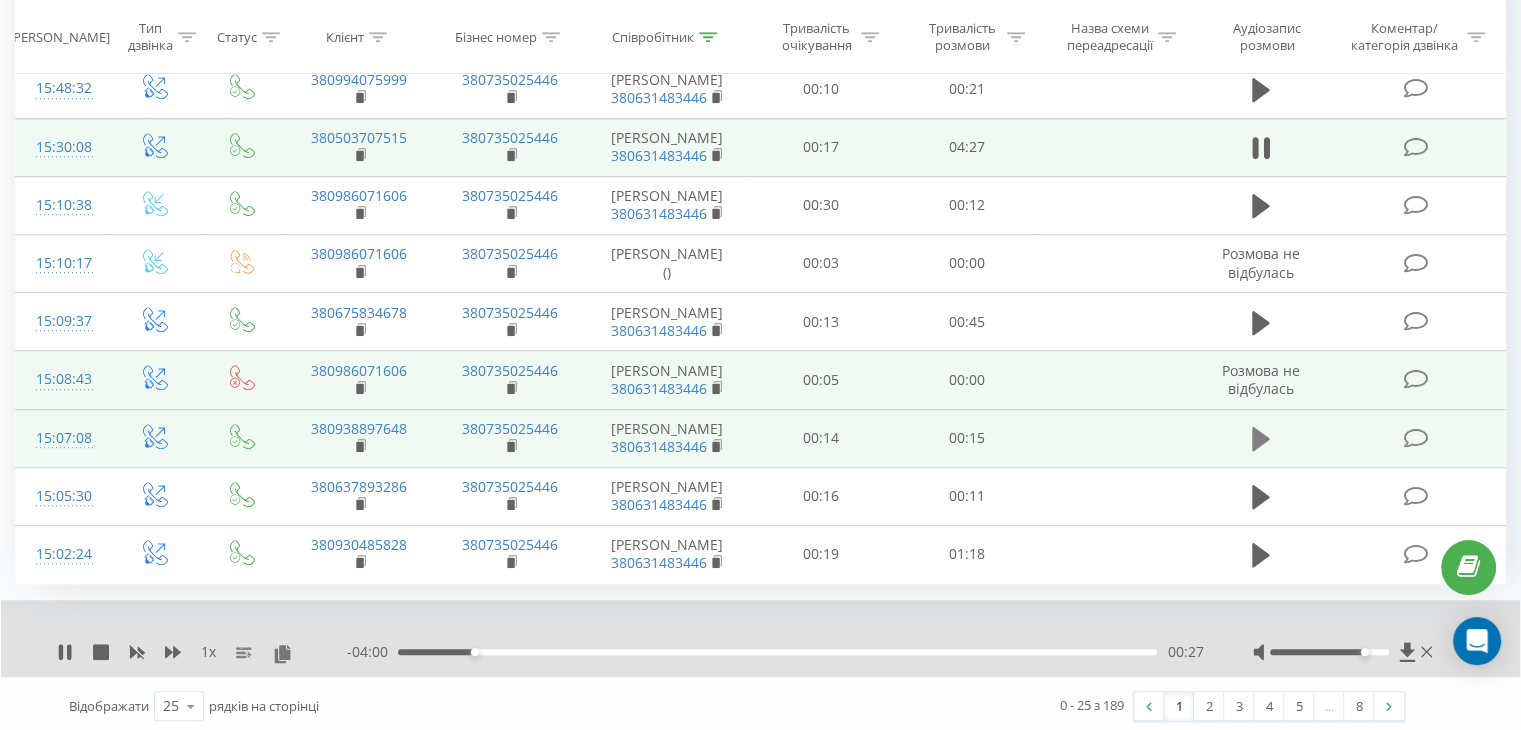 click 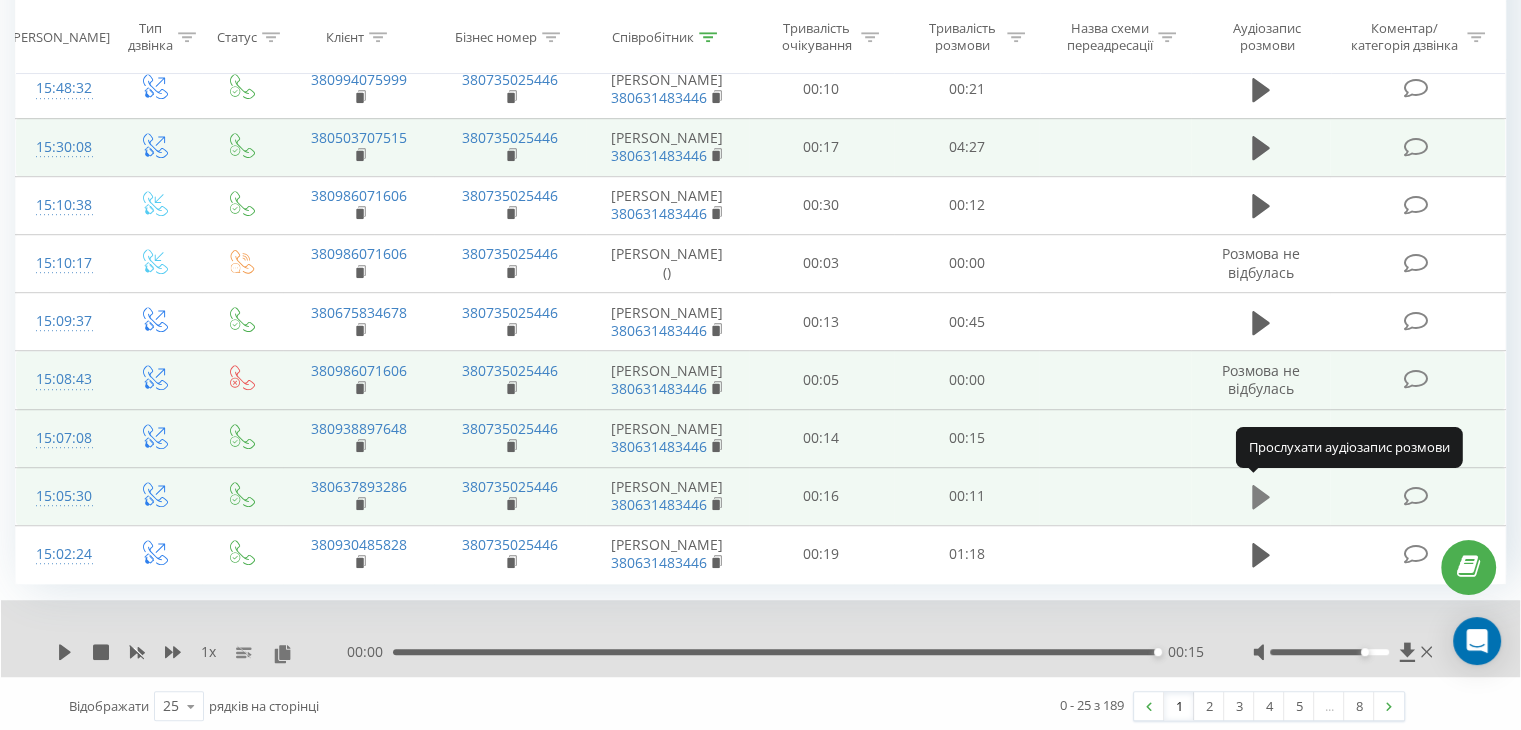 click 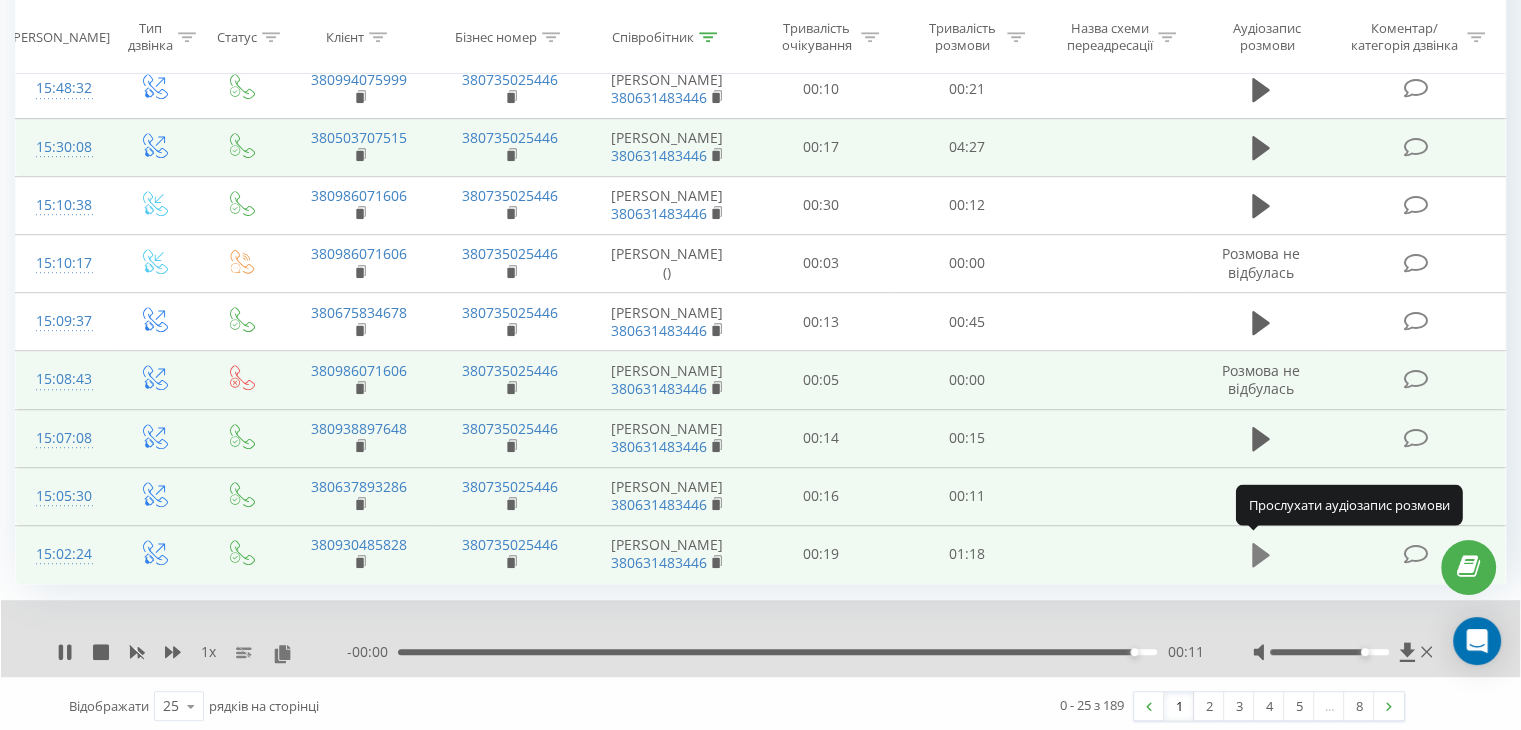 click 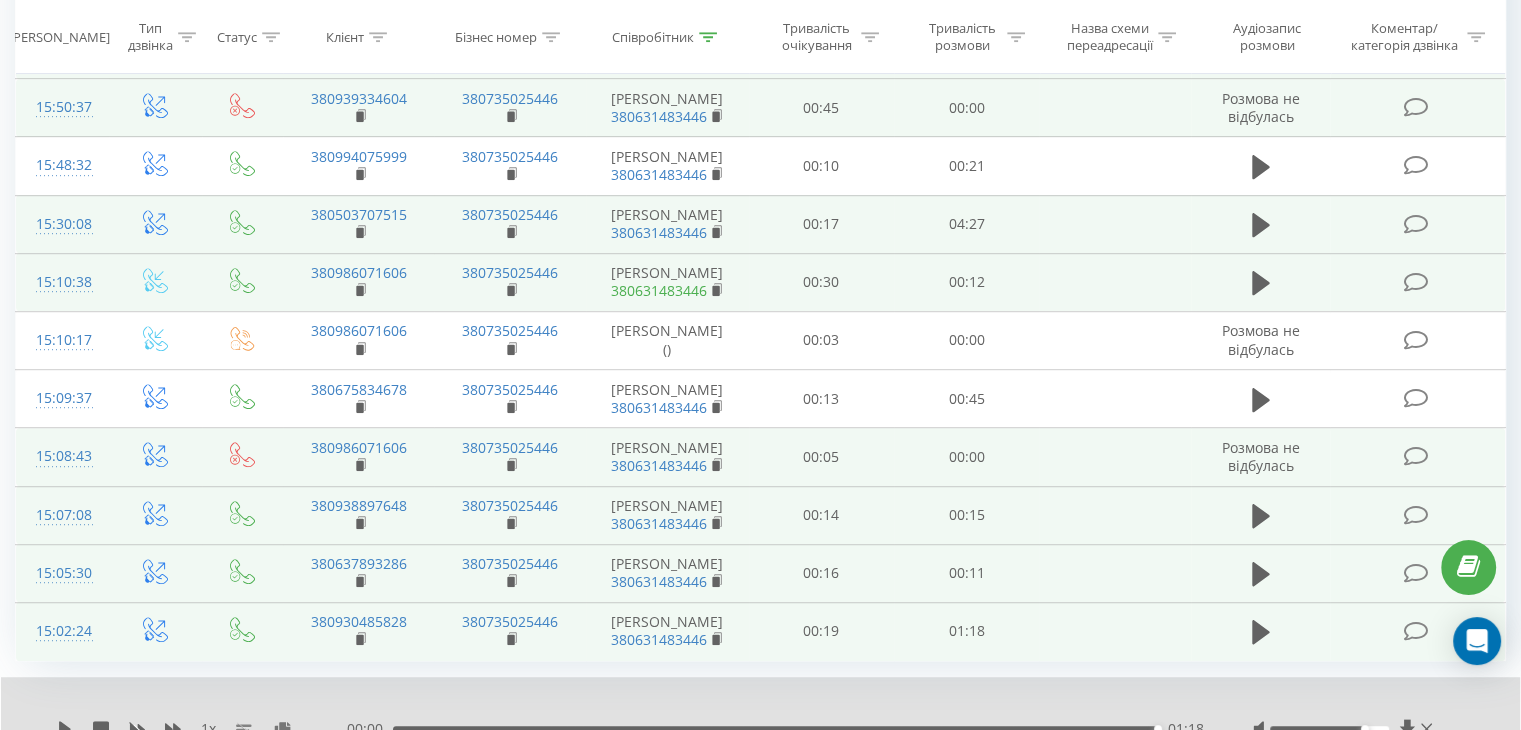 scroll, scrollTop: 1170, scrollLeft: 0, axis: vertical 